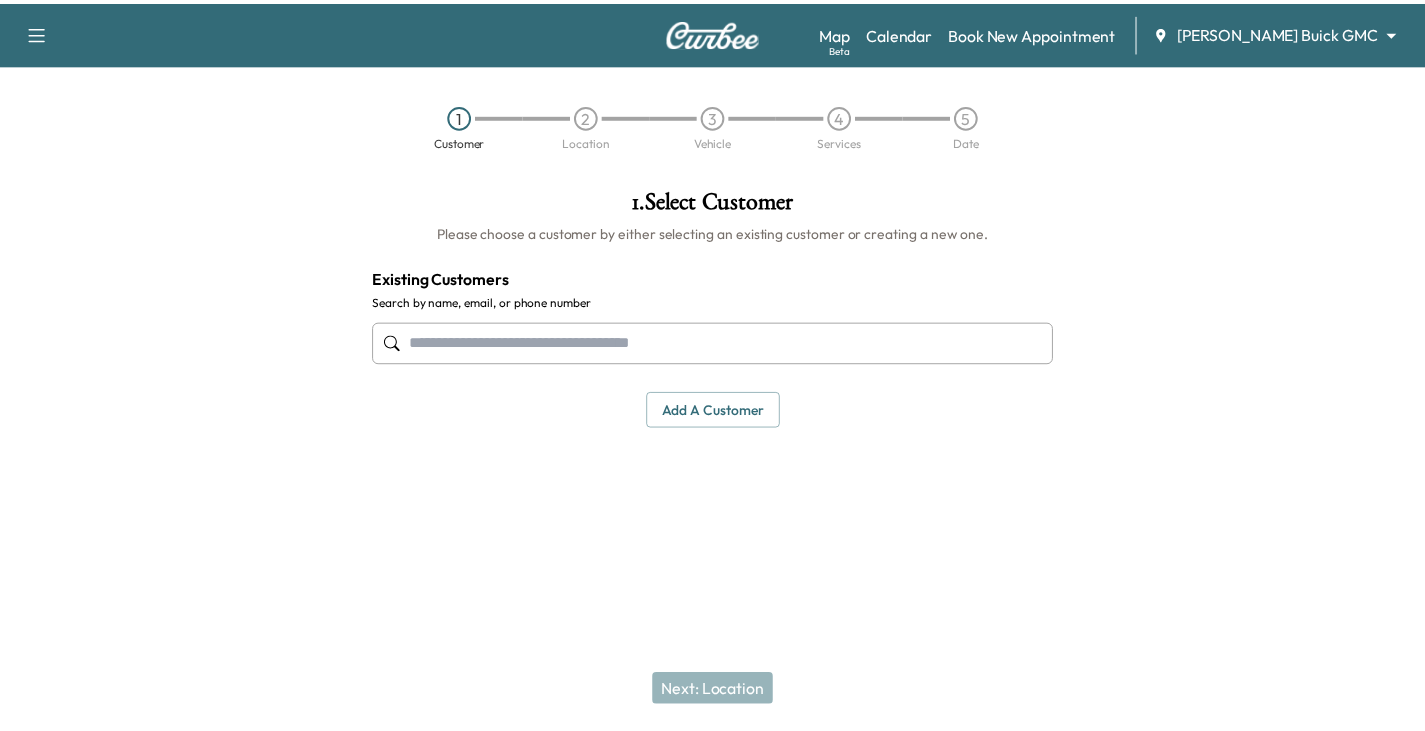 scroll, scrollTop: 0, scrollLeft: 0, axis: both 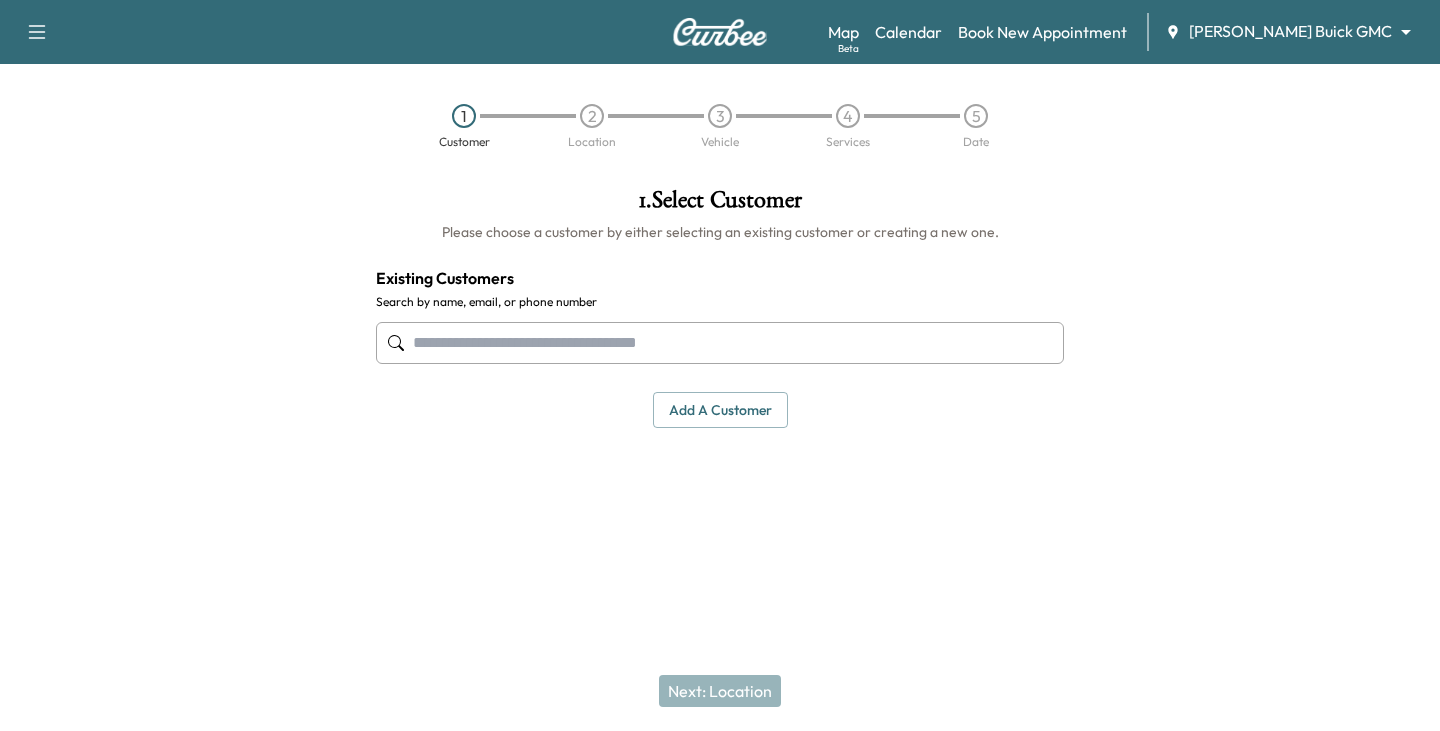 click at bounding box center (720, 343) 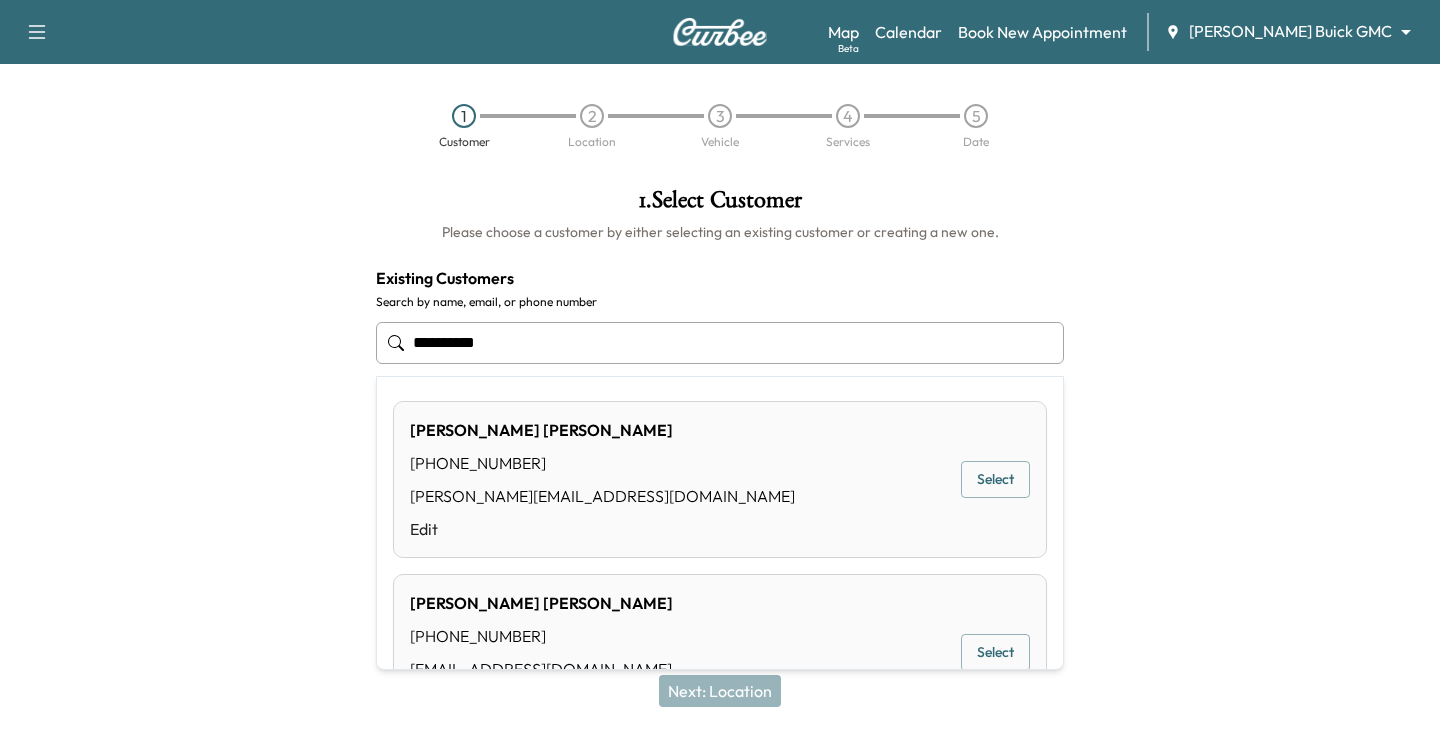 click on "Select" at bounding box center [995, 479] 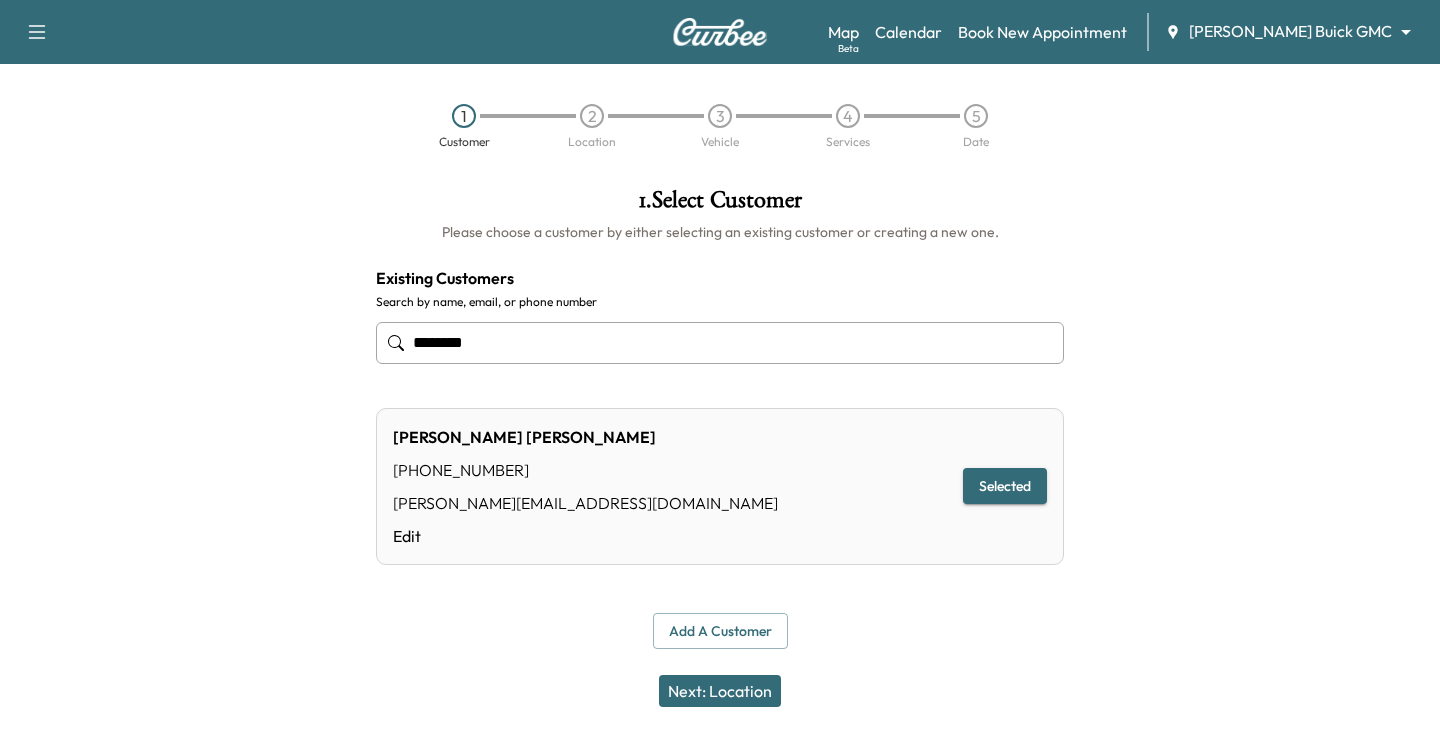 type on "********" 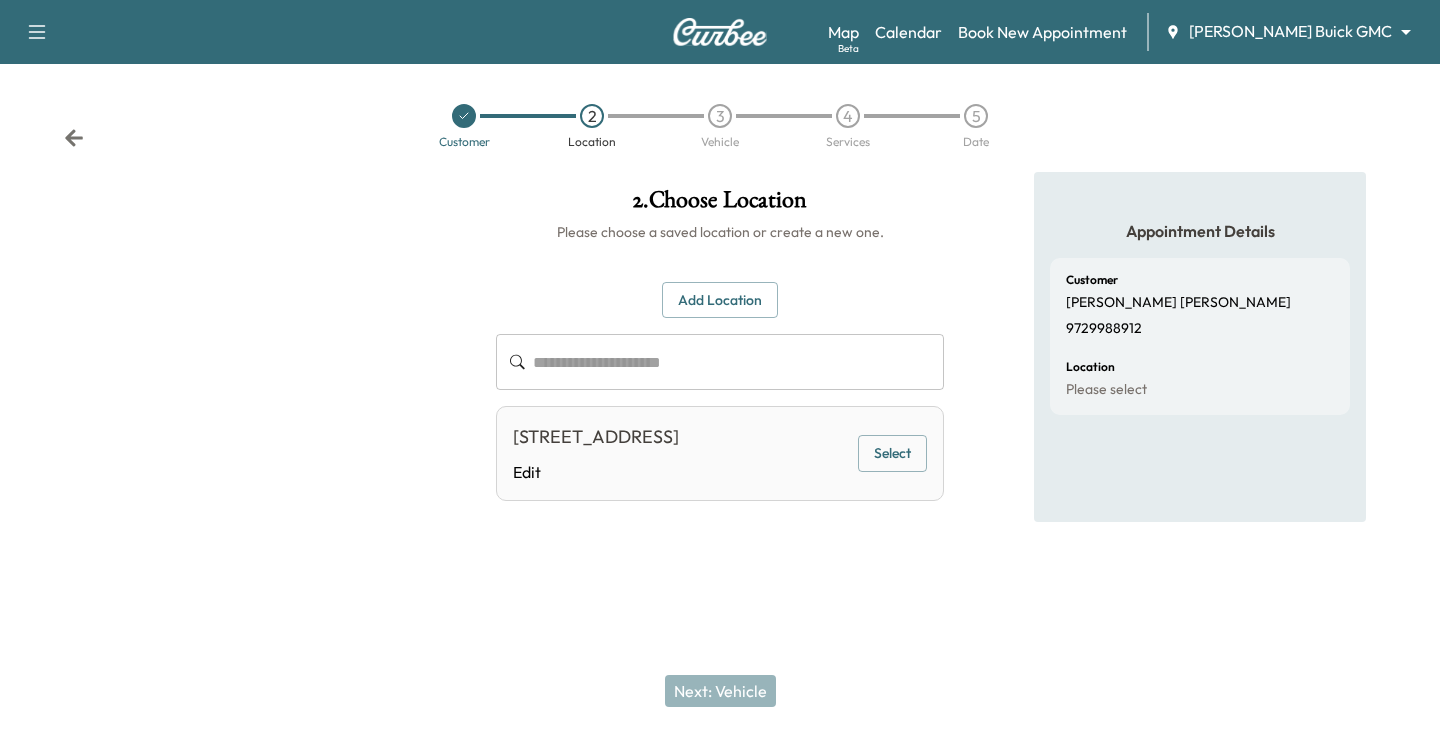 click on "Select" at bounding box center (892, 453) 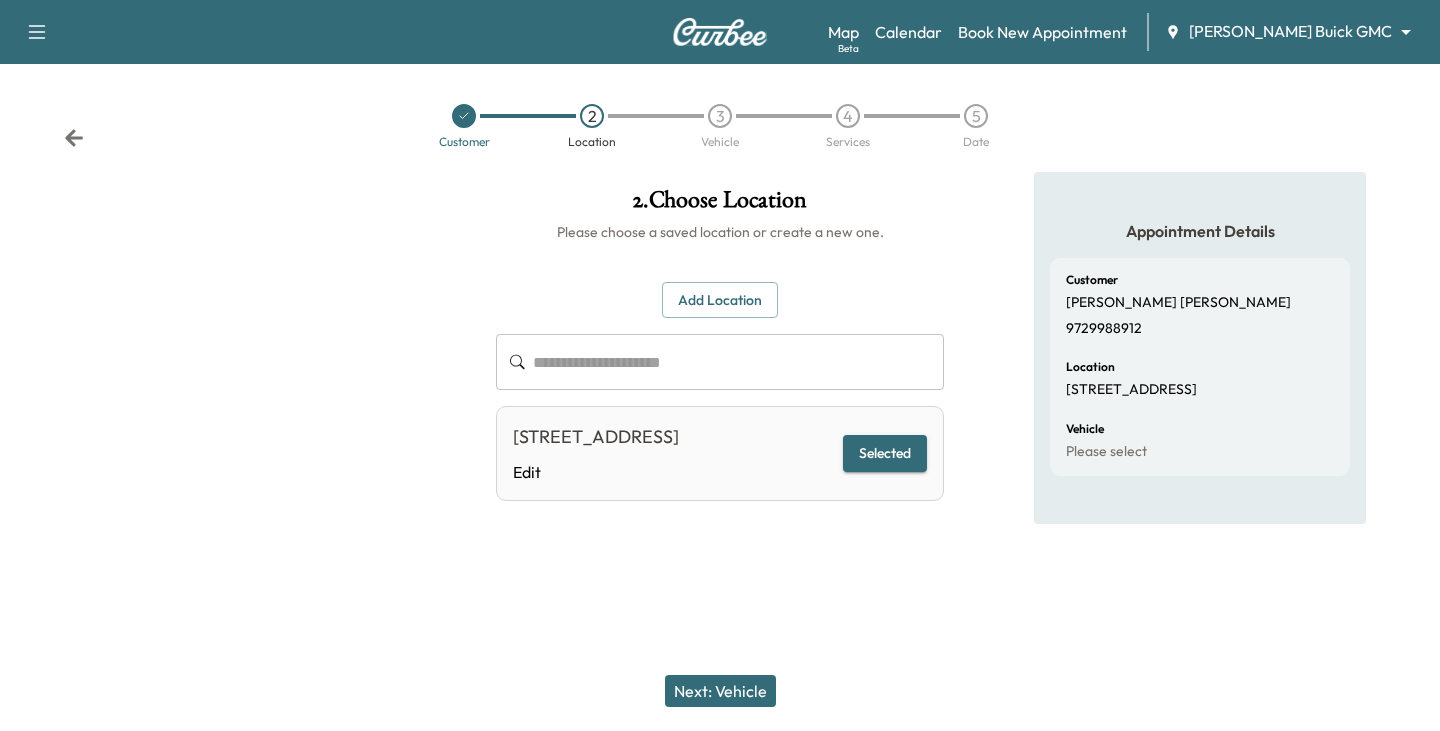 click on "Next: Vehicle" at bounding box center (720, 691) 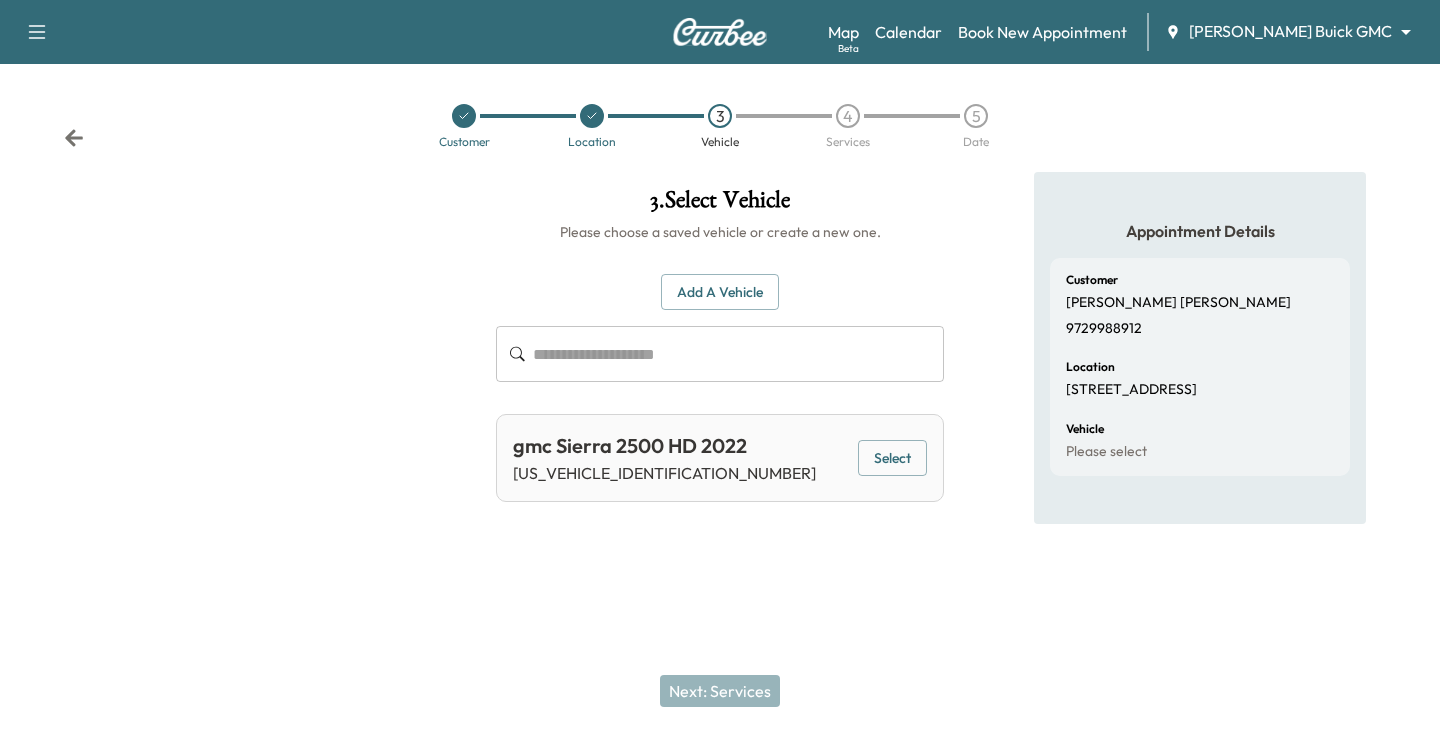 click on "Select" at bounding box center (892, 458) 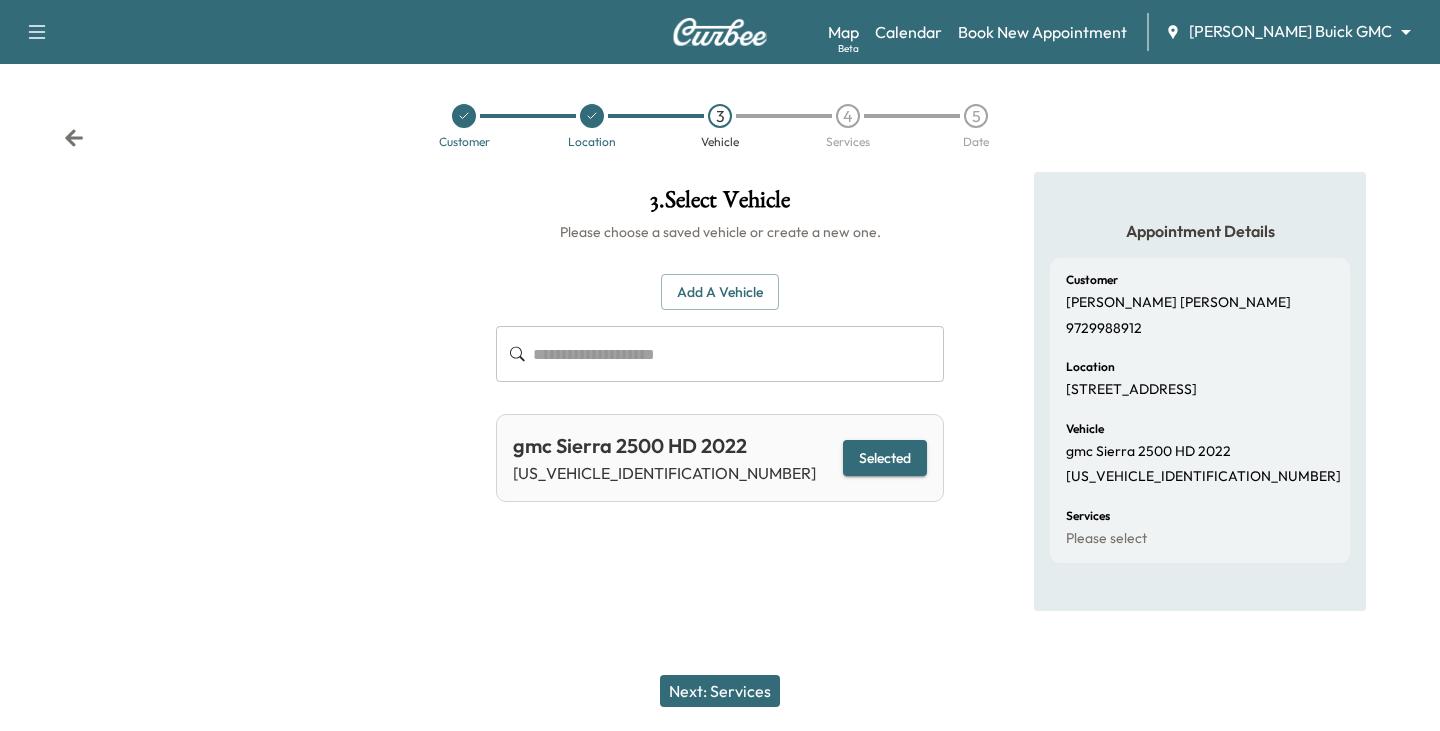 click on "Next: Services" at bounding box center (720, 691) 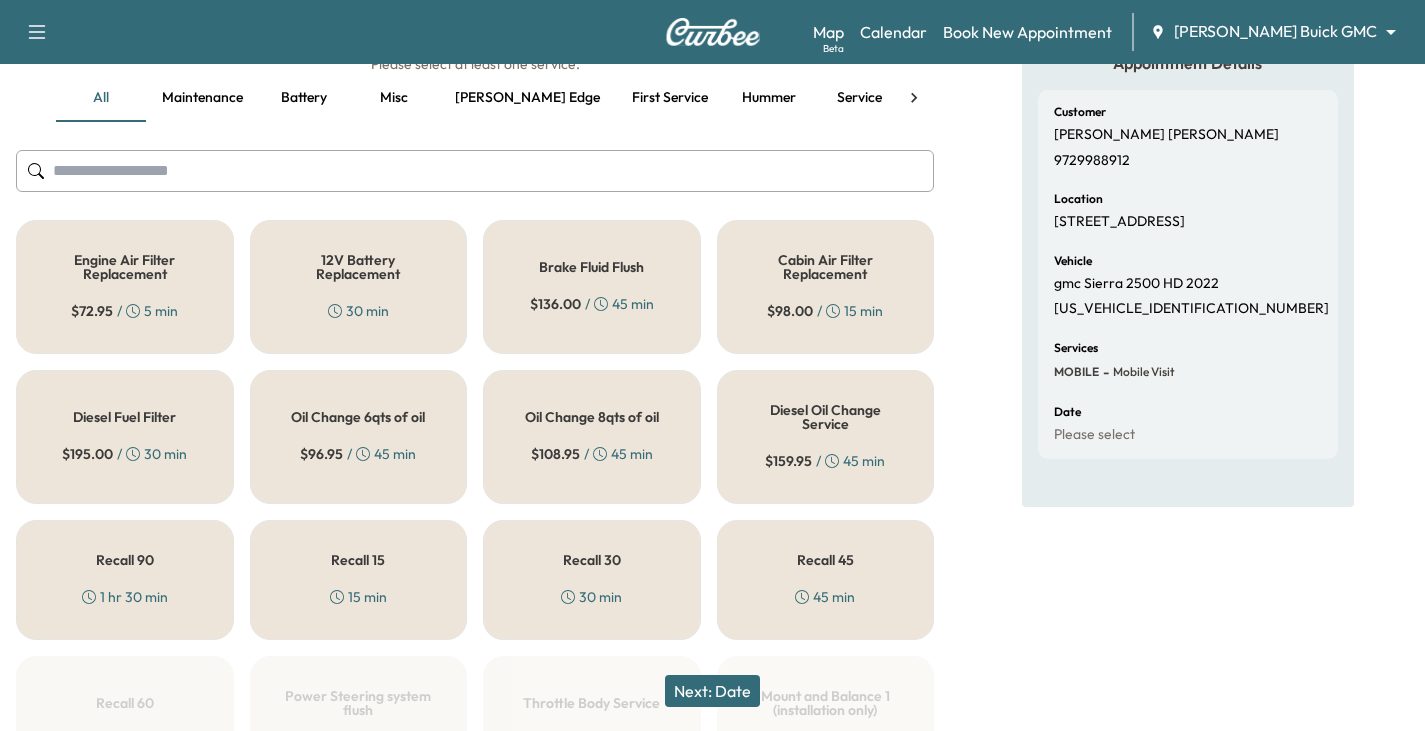 scroll, scrollTop: 200, scrollLeft: 0, axis: vertical 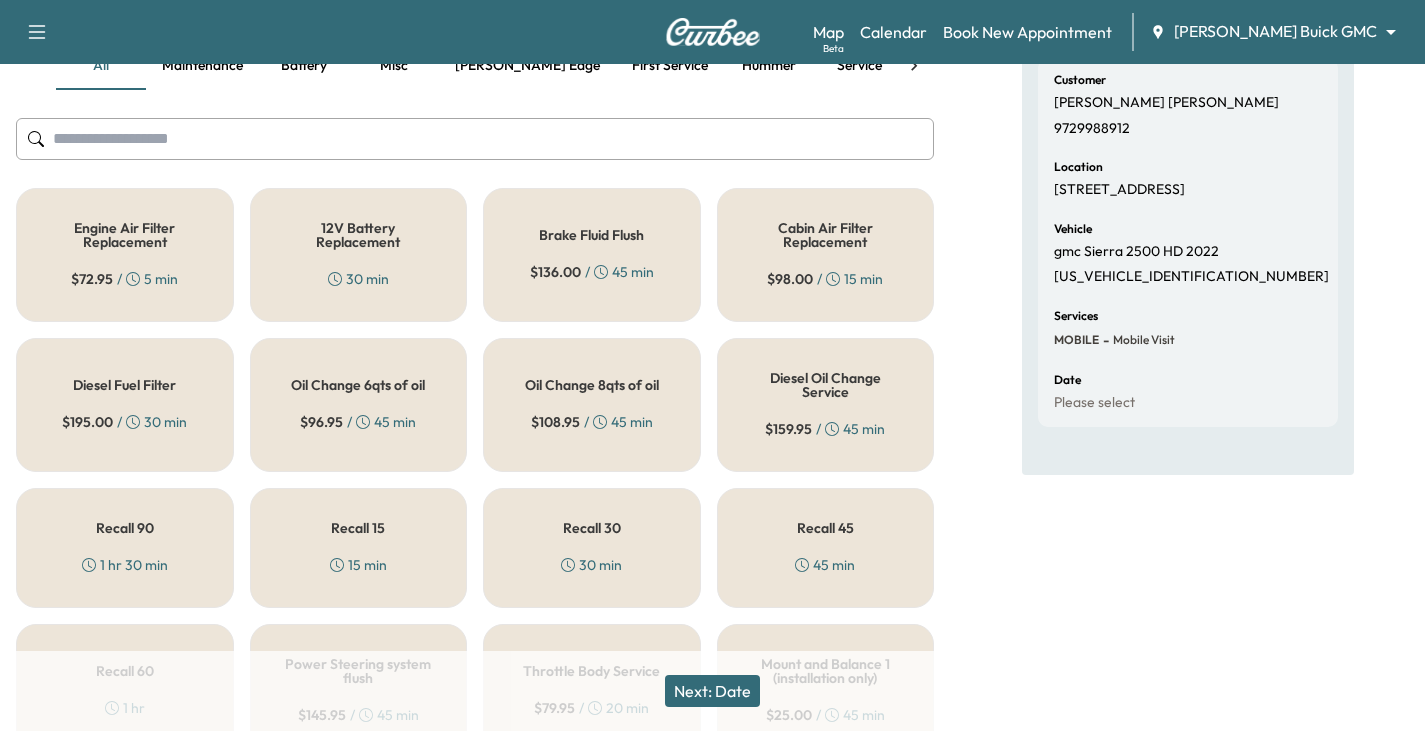click on "Diesel Oil Change Service" at bounding box center (826, 385) 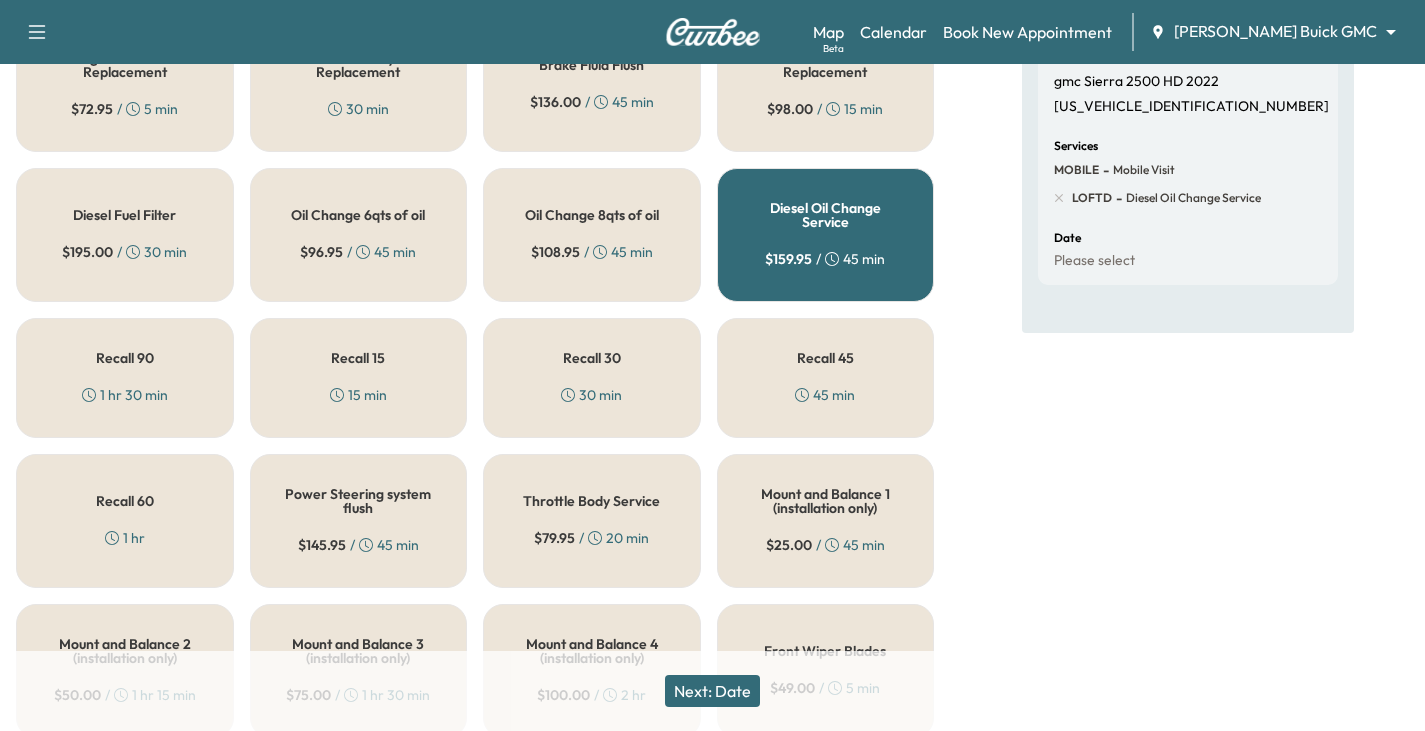 scroll, scrollTop: 263, scrollLeft: 0, axis: vertical 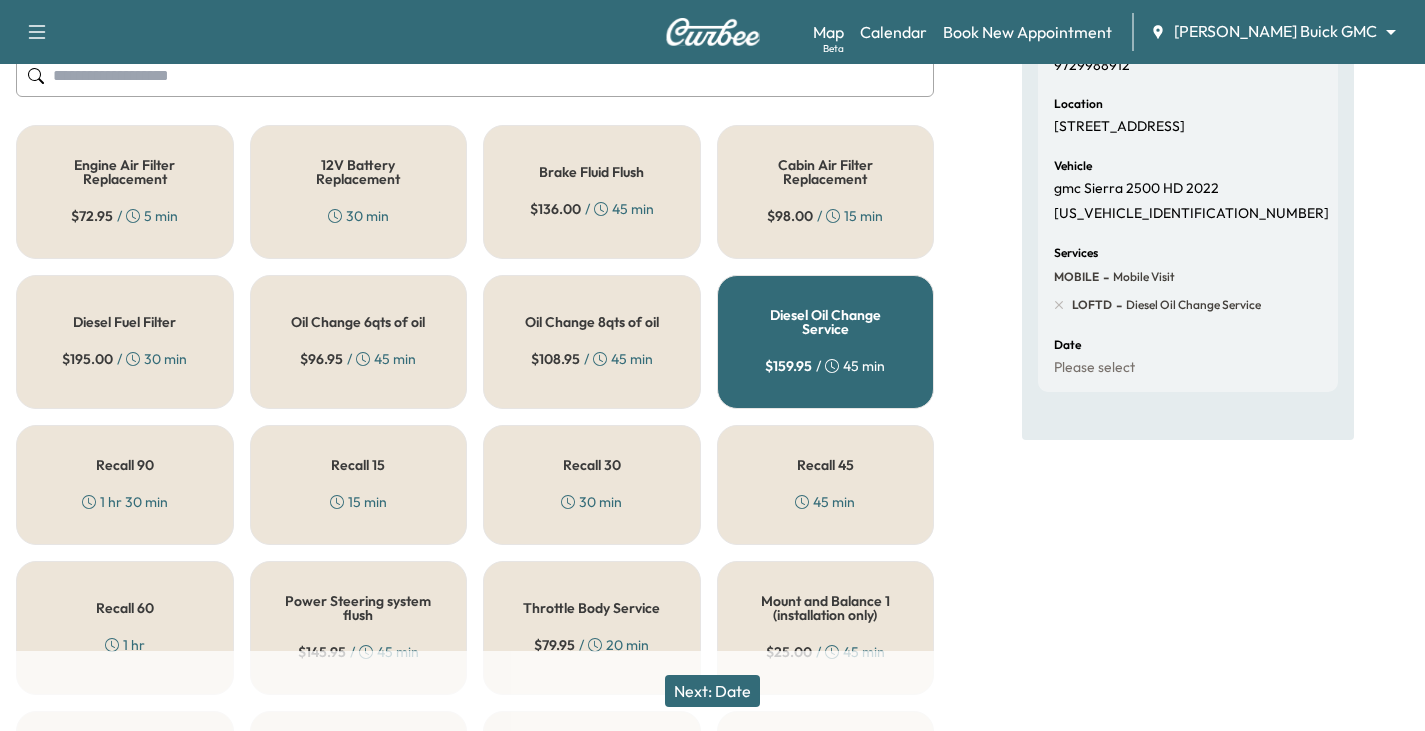 click on "Engine Air Filter Replacement" at bounding box center (125, 172) 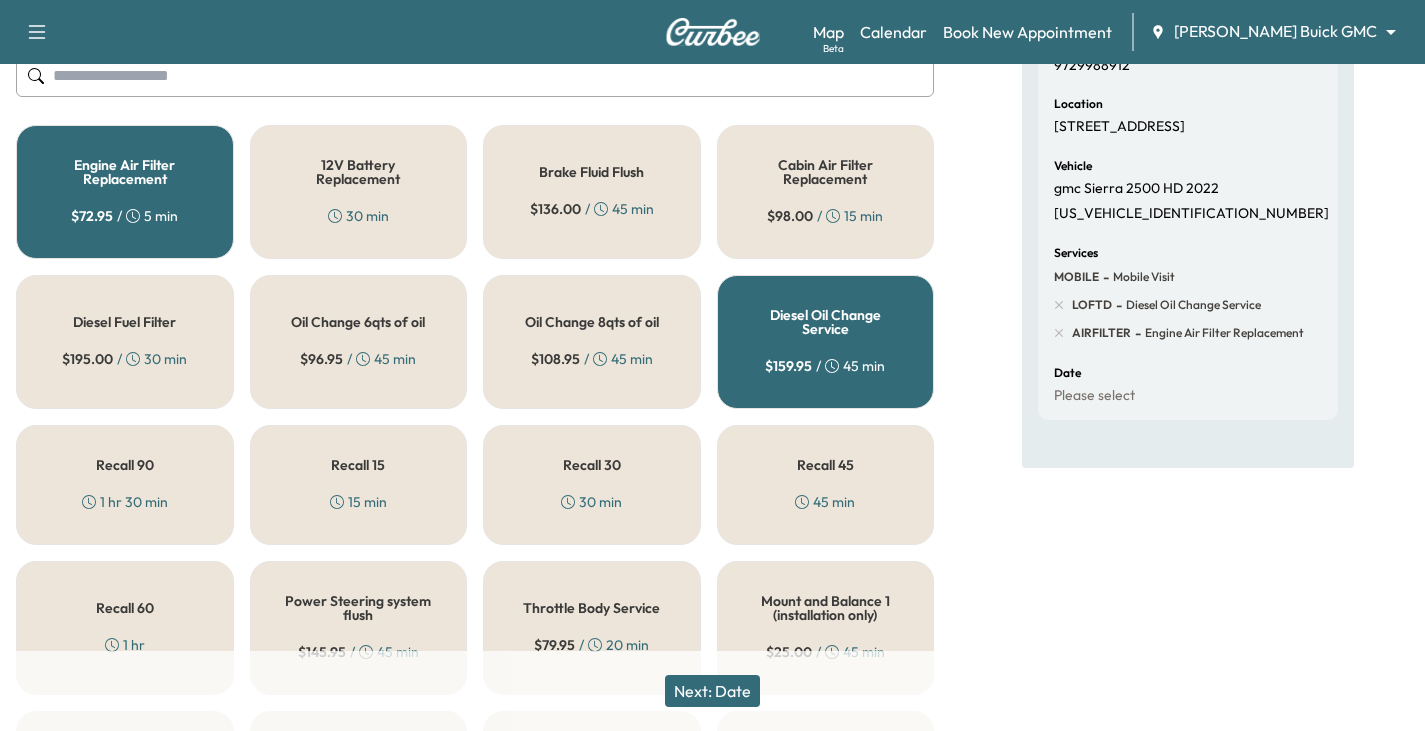 click on "Next: Date" at bounding box center (712, 691) 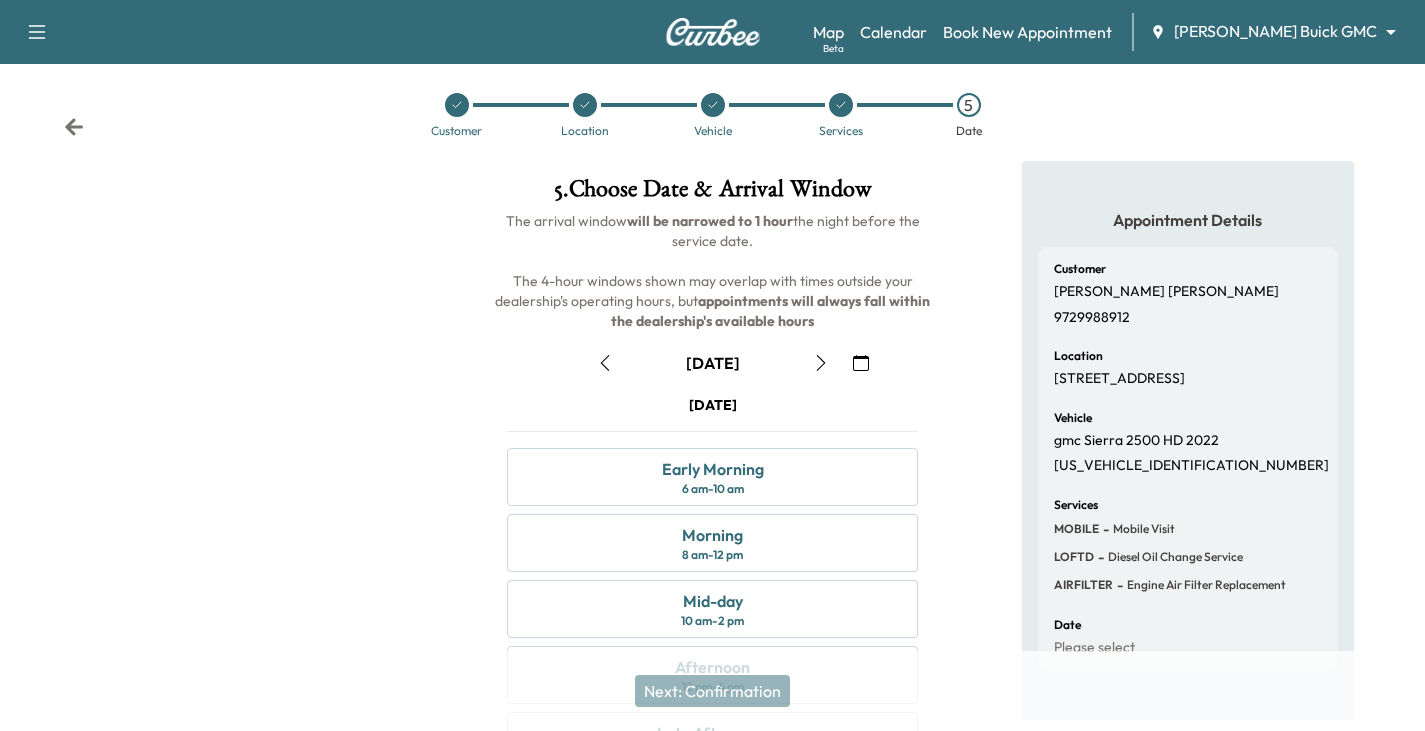 scroll, scrollTop: 0, scrollLeft: 0, axis: both 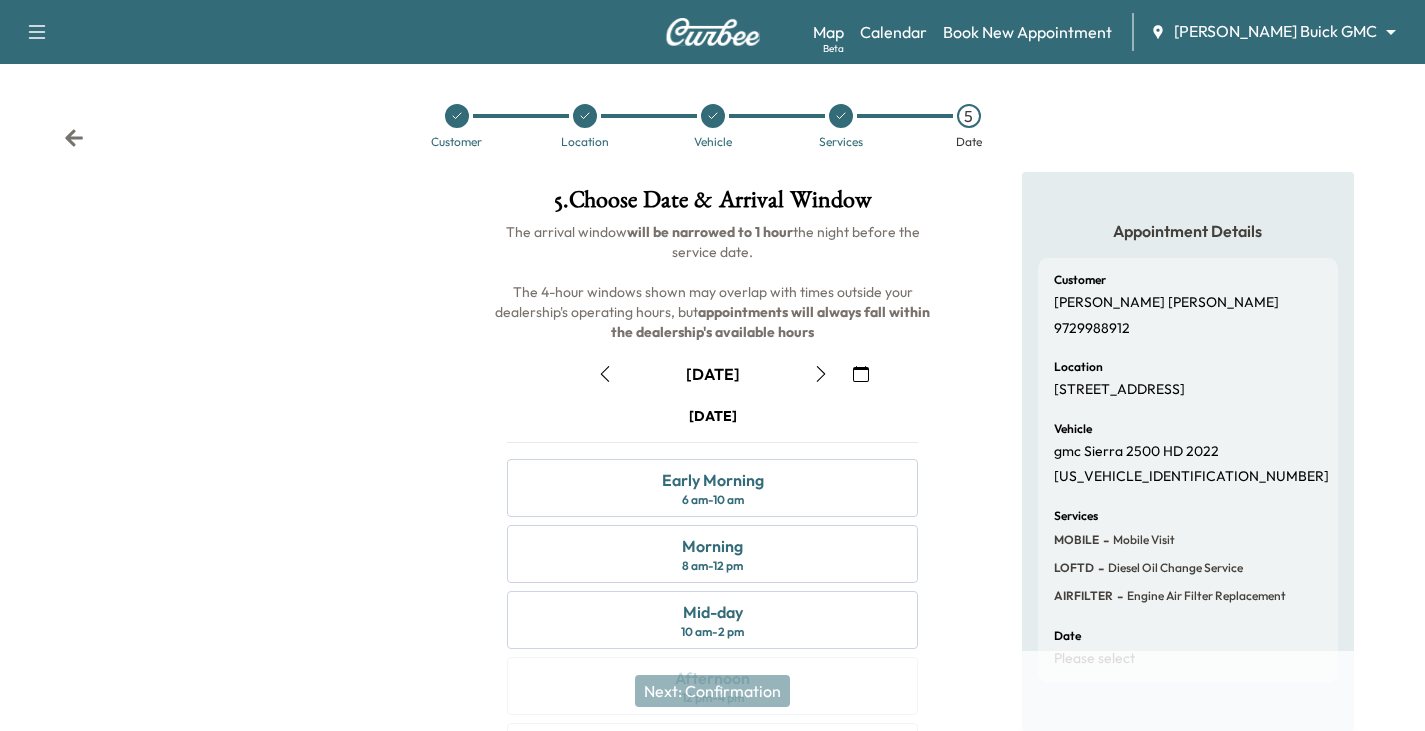 click 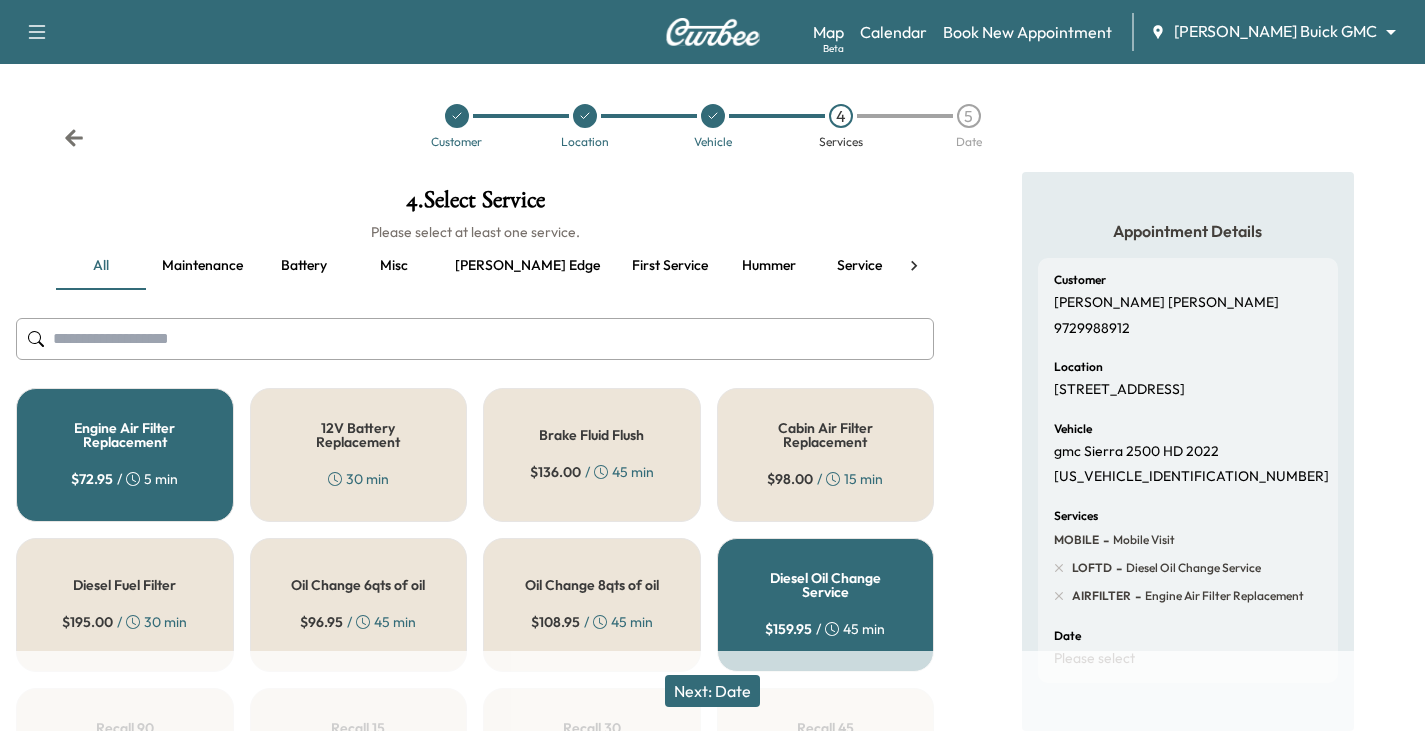 click 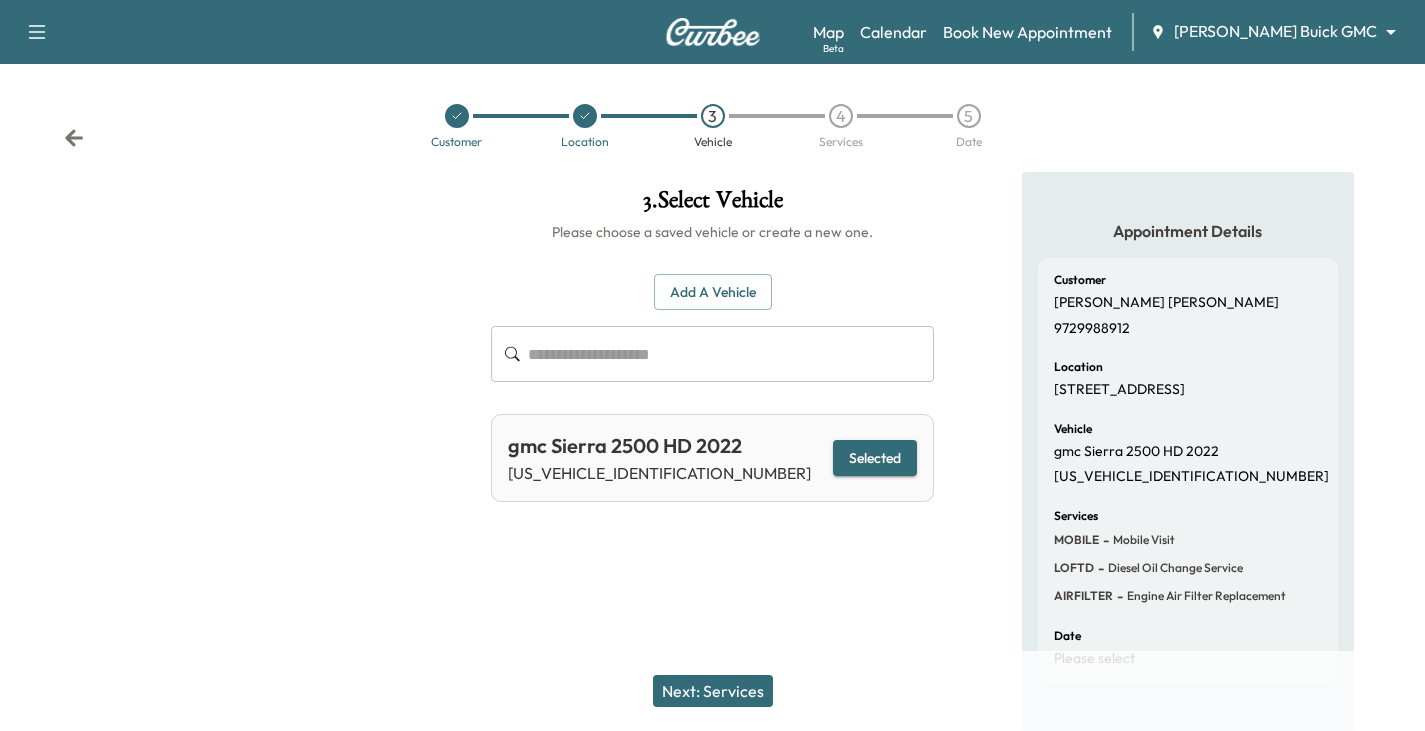 click 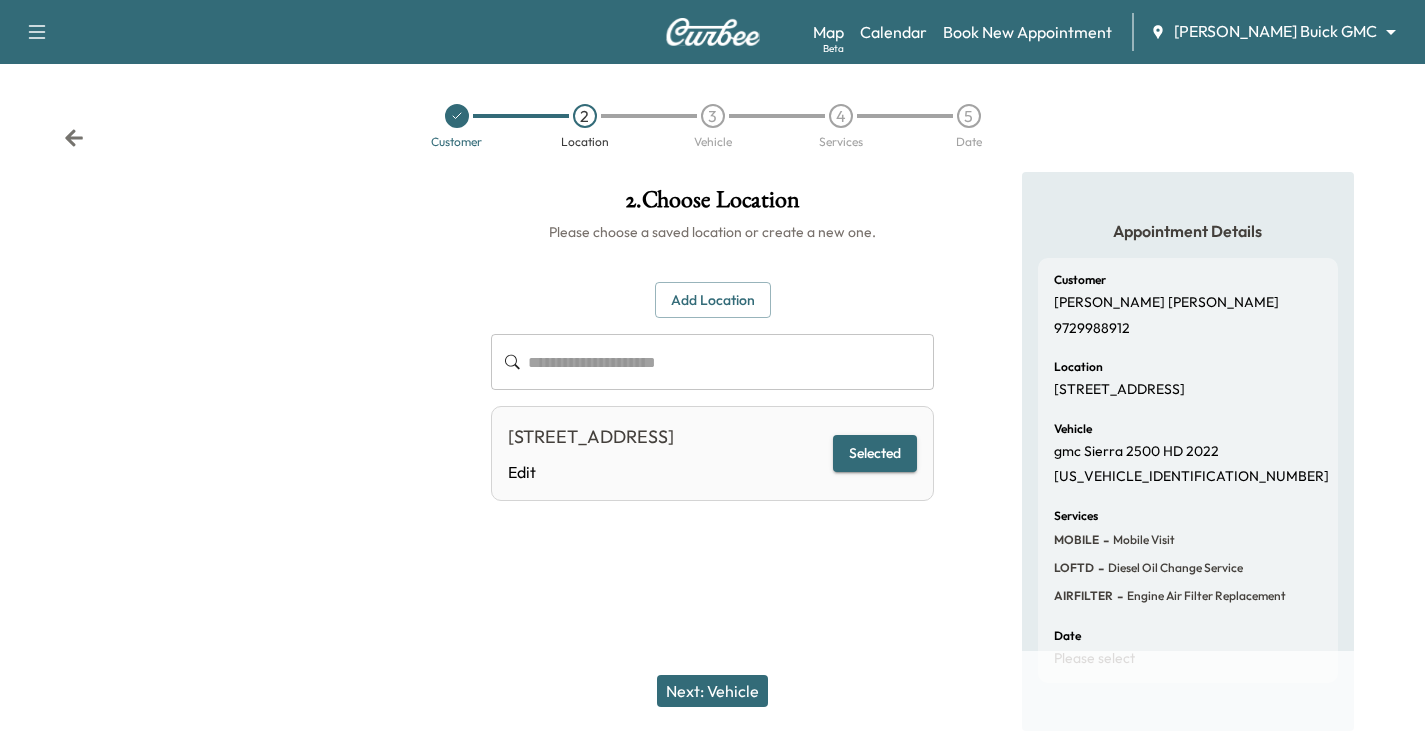 click 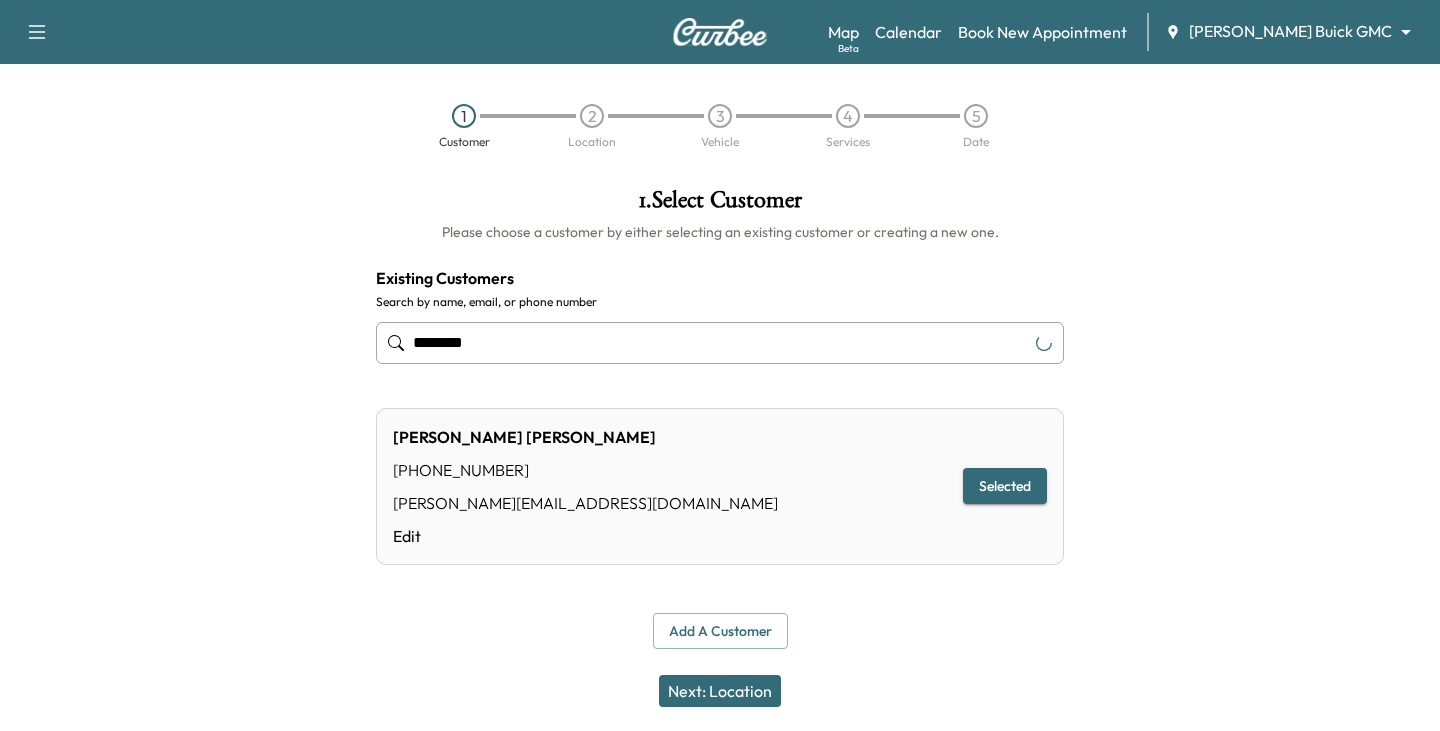 click on "1 Customer 2 Location 3 Vehicle 4 Services 5 Date" at bounding box center (720, 126) 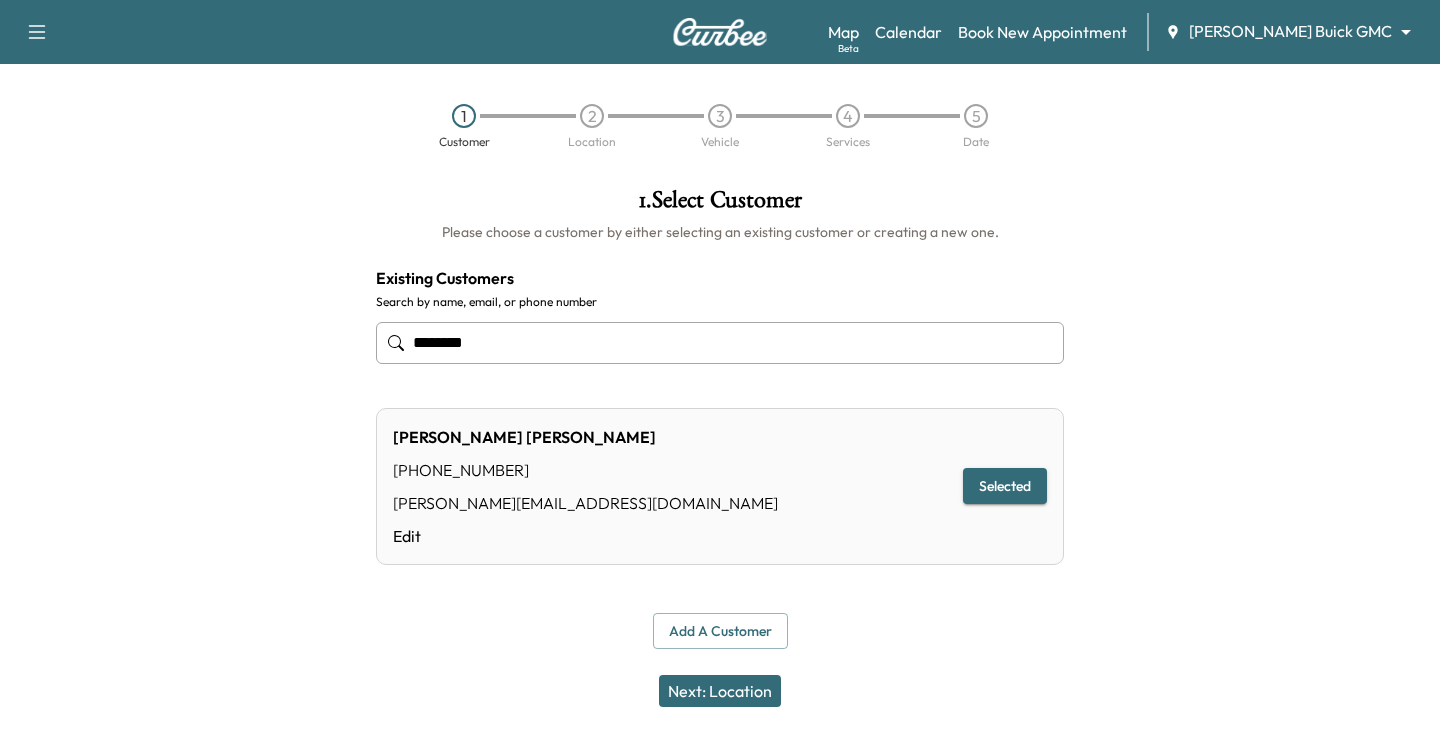 click on "********" at bounding box center [720, 343] 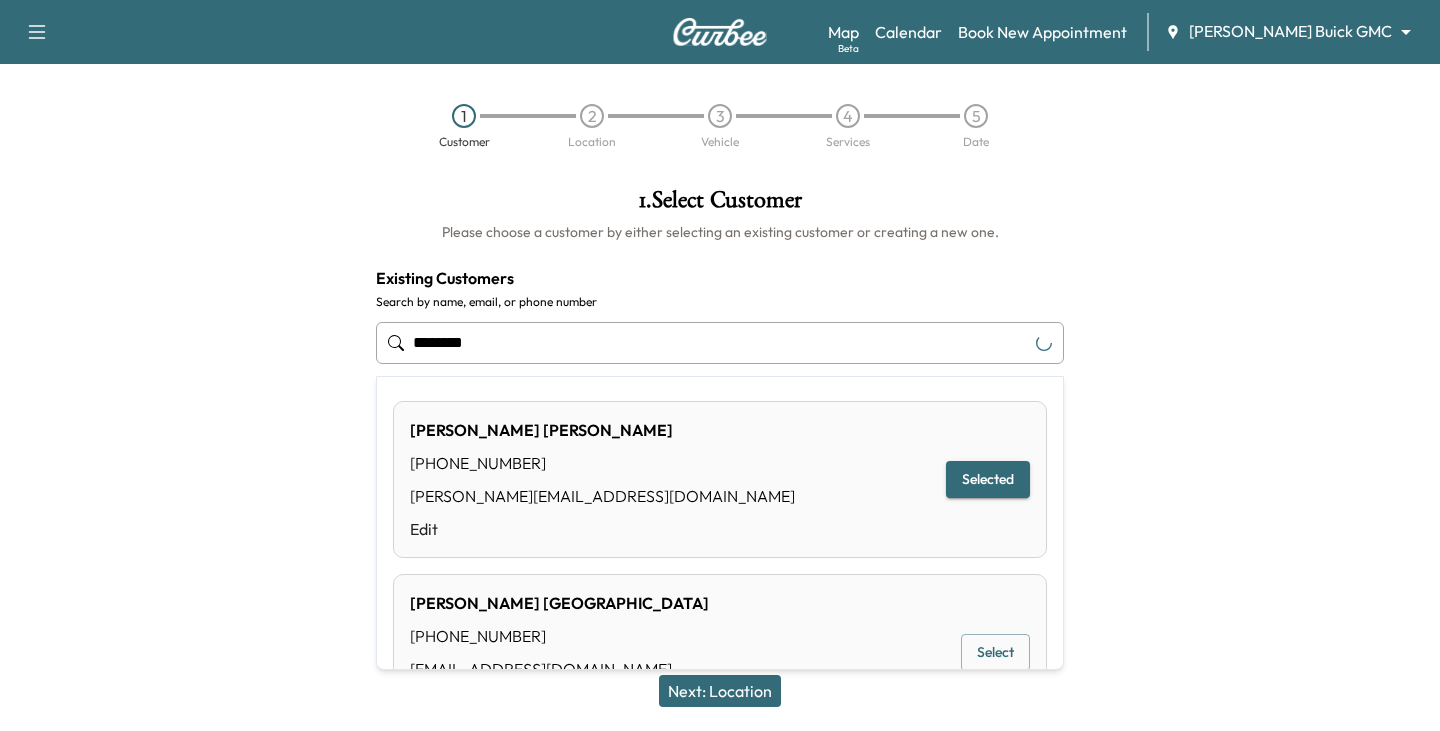 drag, startPoint x: 528, startPoint y: 359, endPoint x: 493, endPoint y: 347, distance: 37 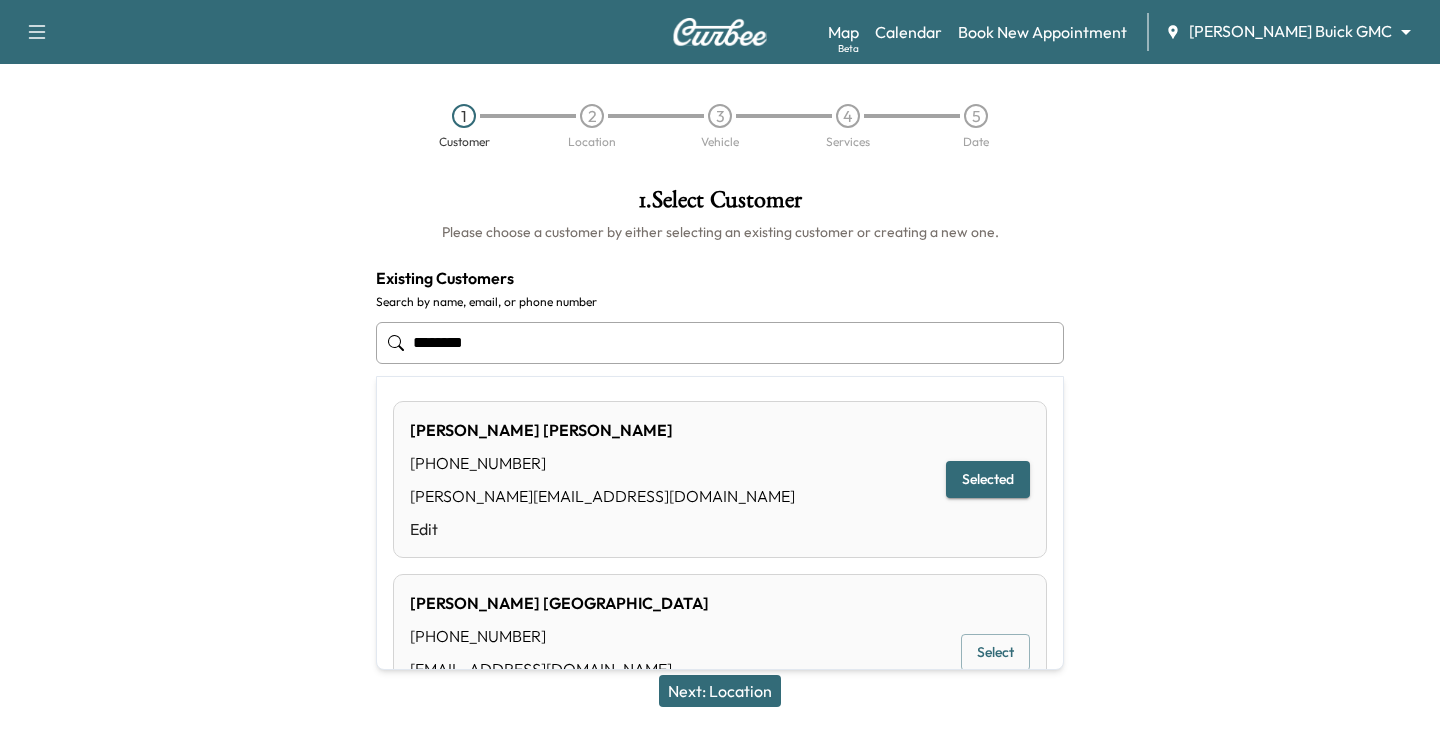 paste on "****" 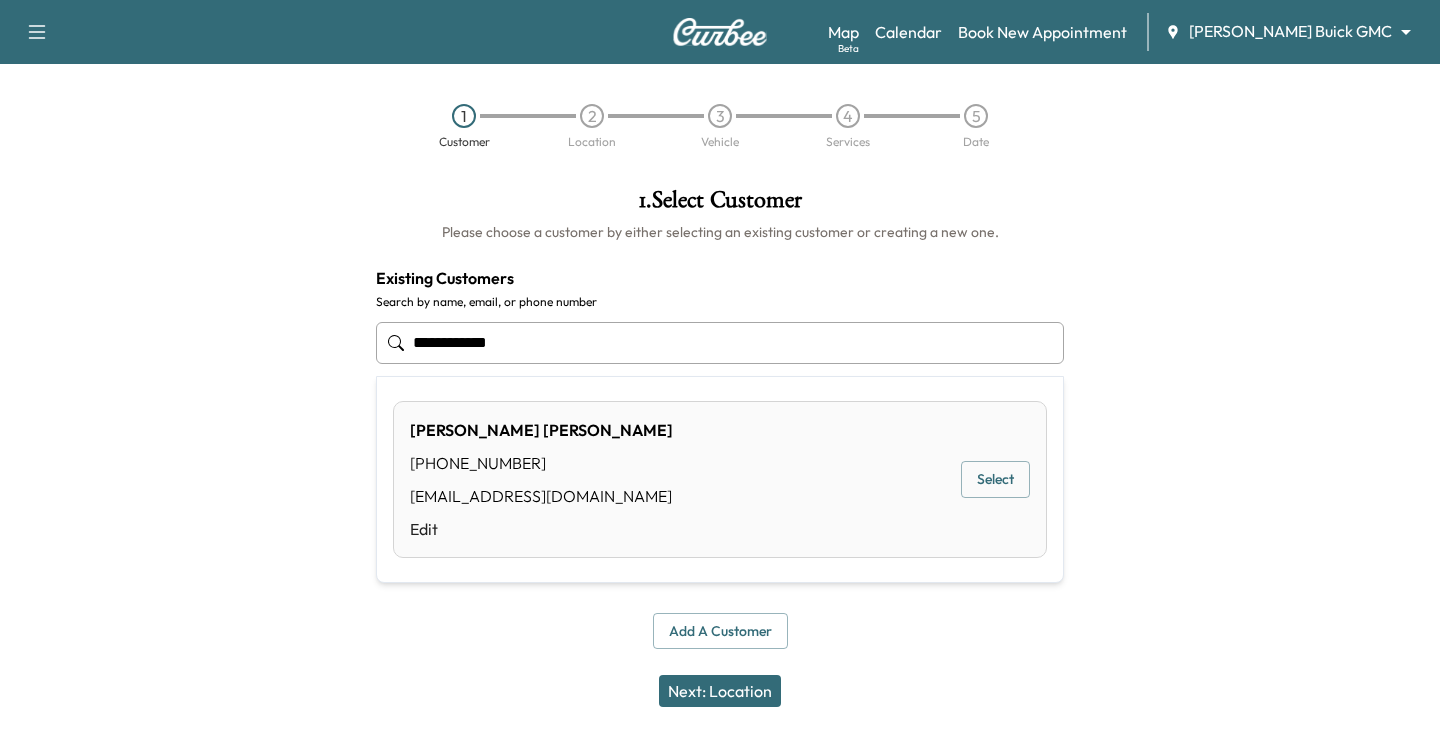 click on "**********" at bounding box center [720, 343] 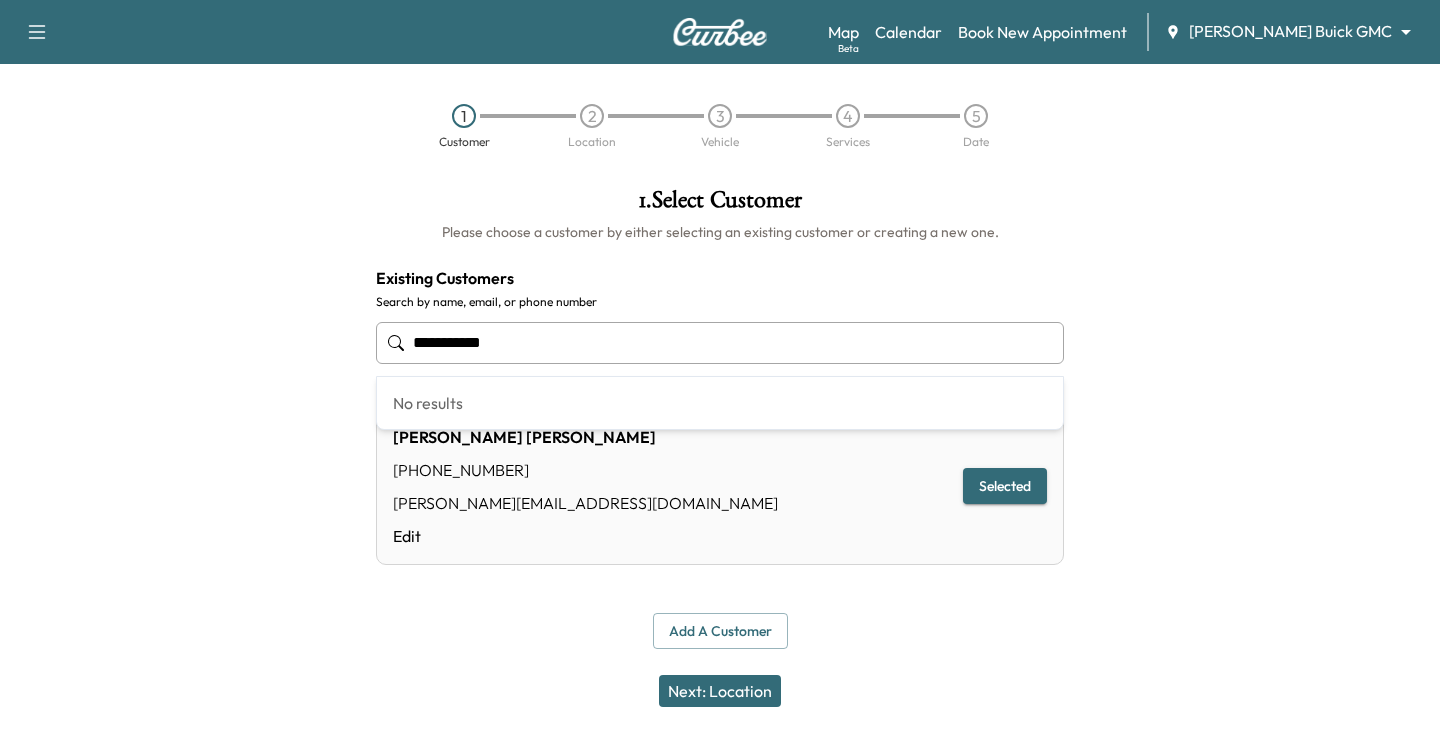 click on "**********" at bounding box center [720, 343] 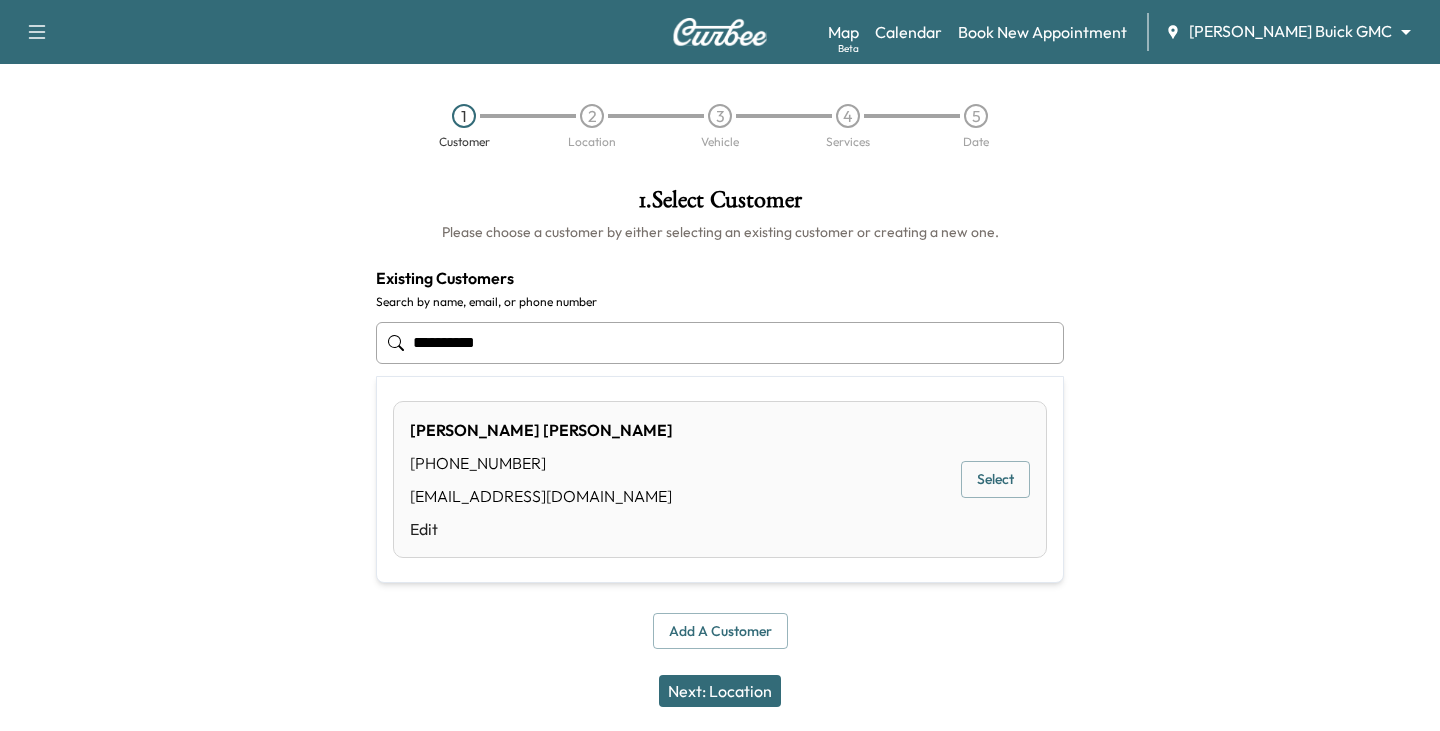 type on "********" 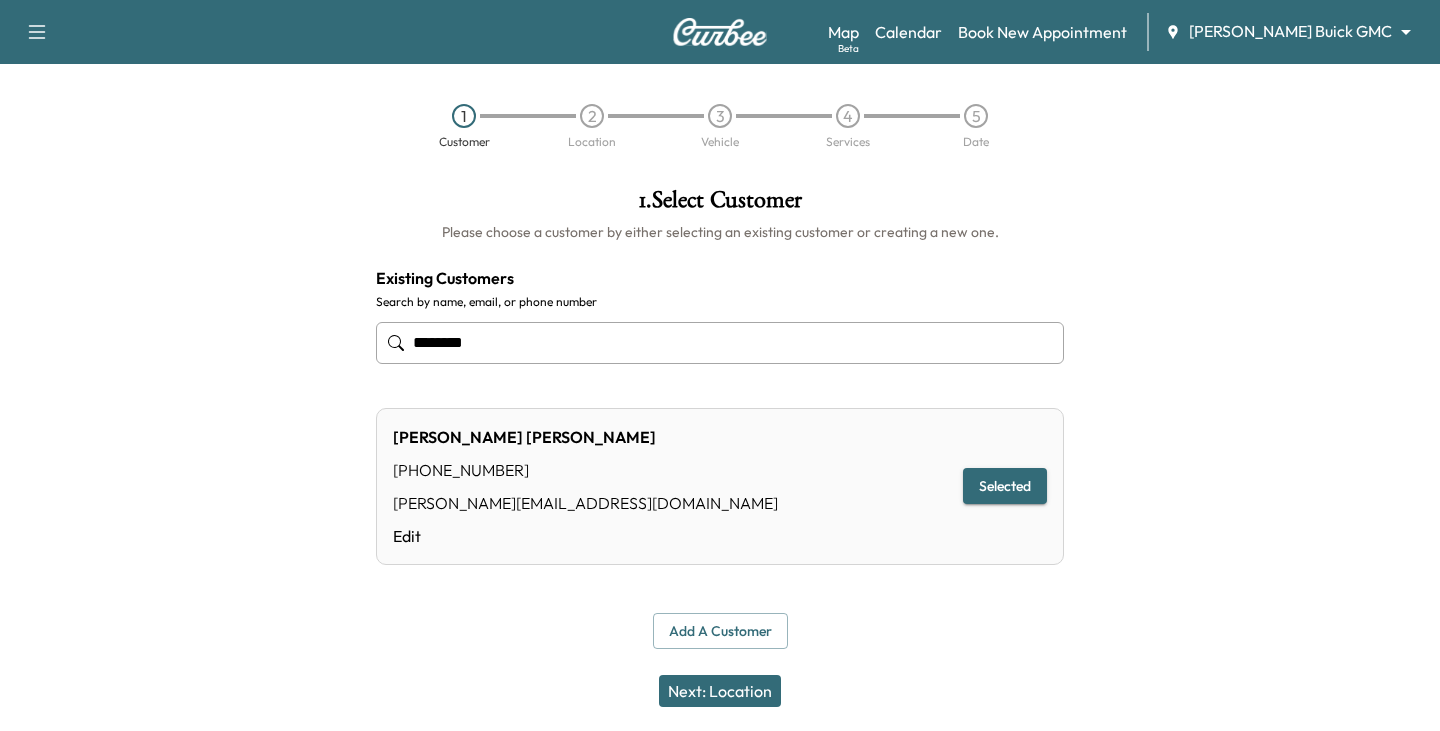 click at bounding box center [720, 32] 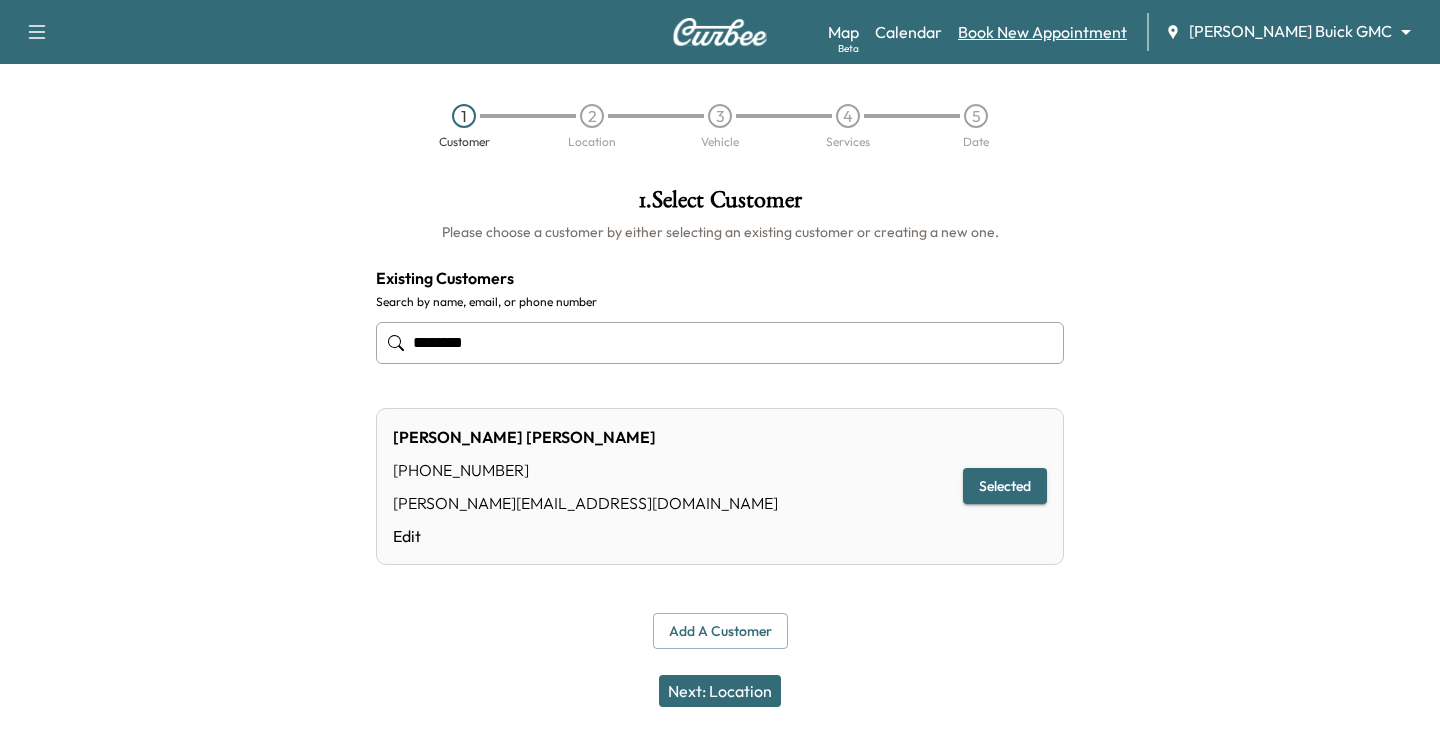 click on "Book New Appointment" at bounding box center [1042, 32] 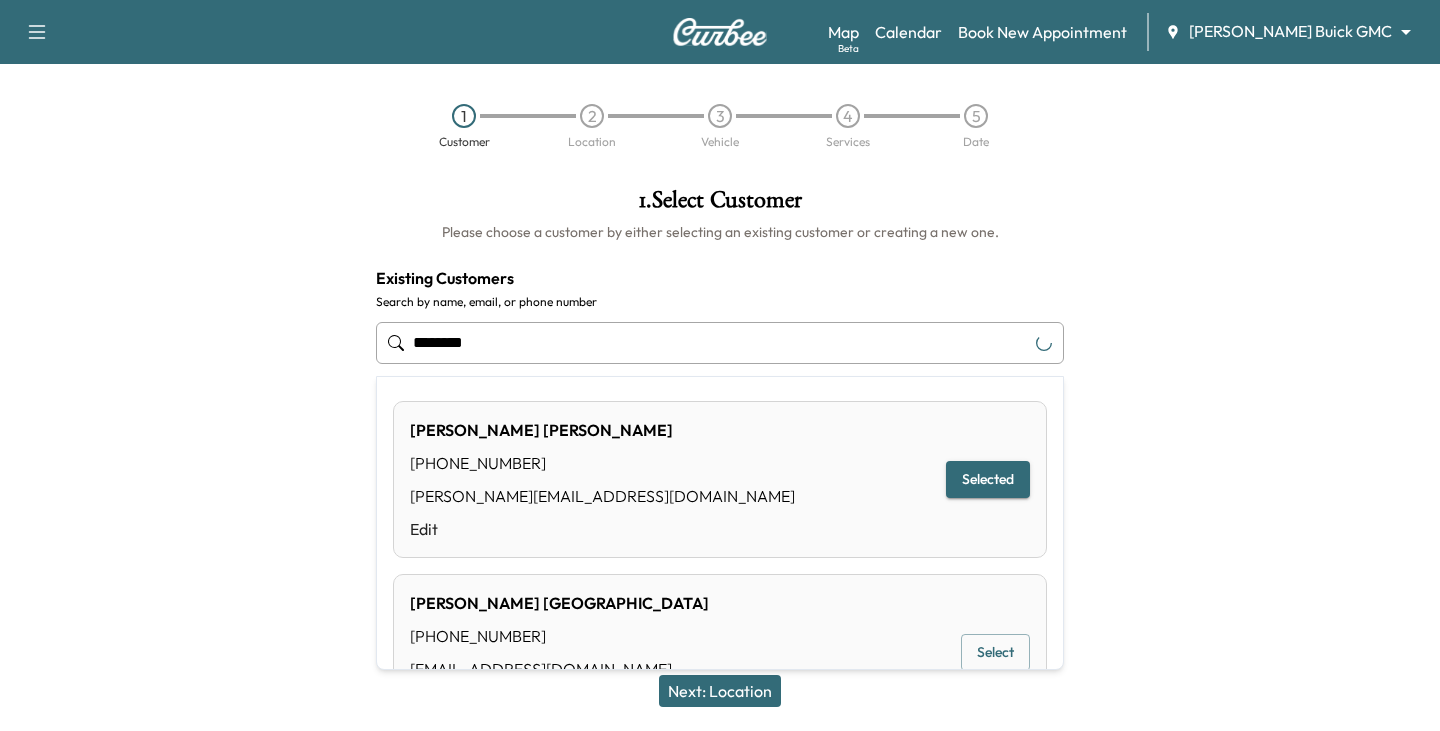 click on "********" at bounding box center (720, 343) 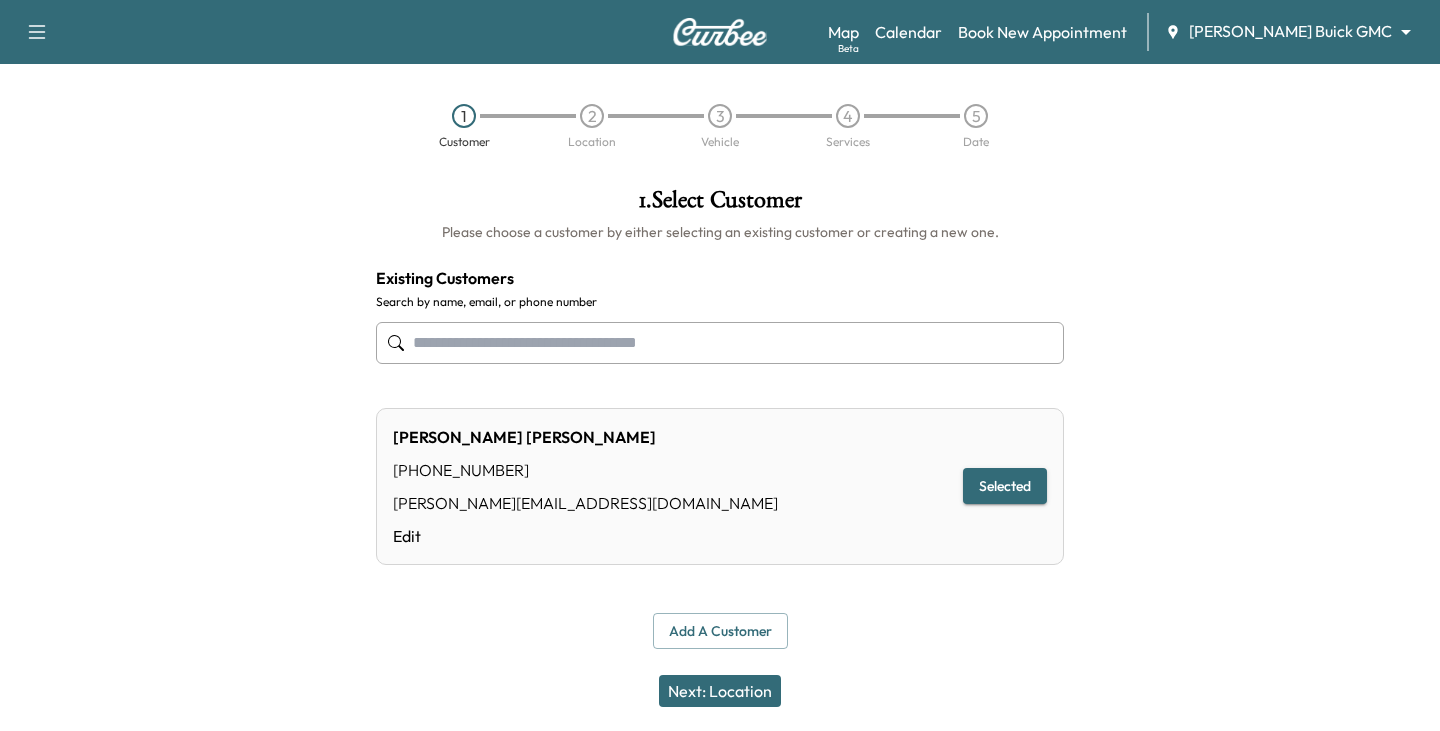 type on "********" 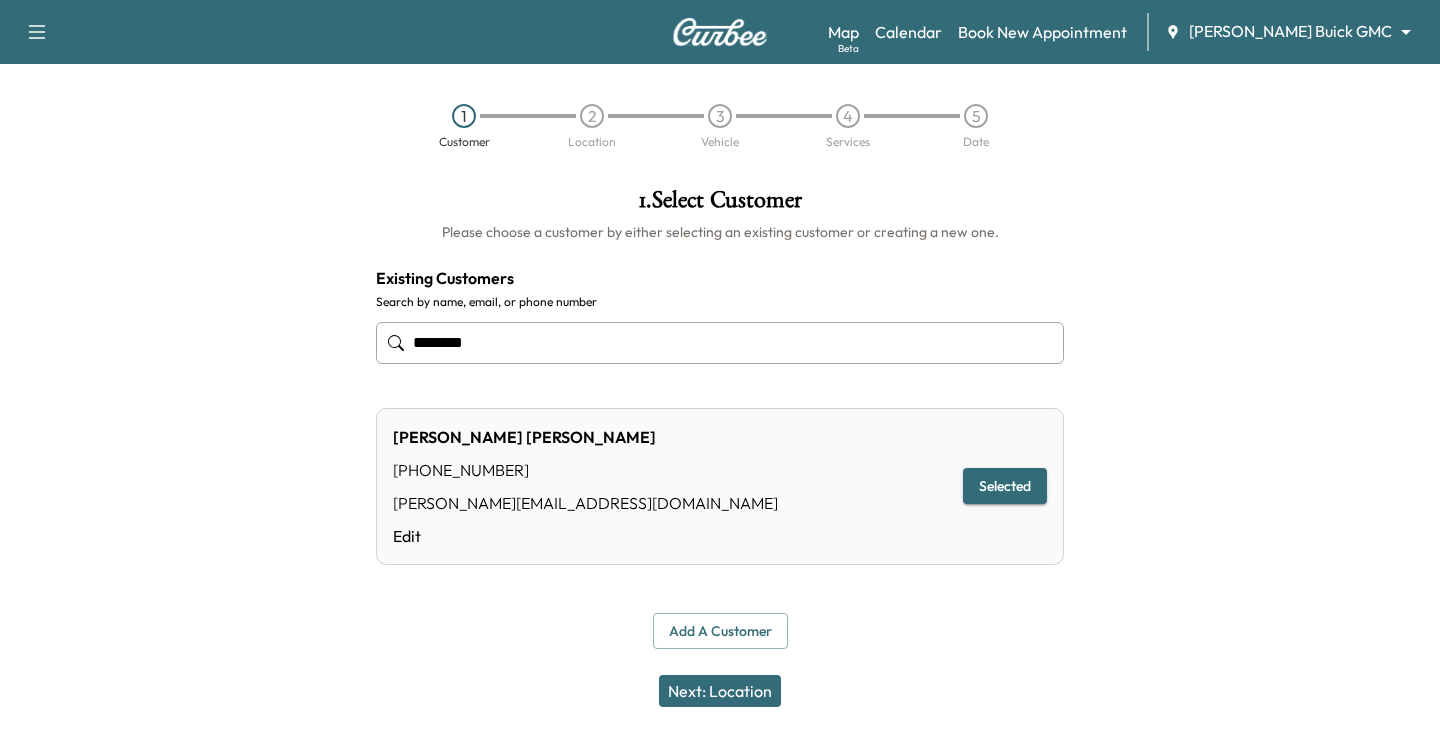 click at bounding box center (1260, 418) 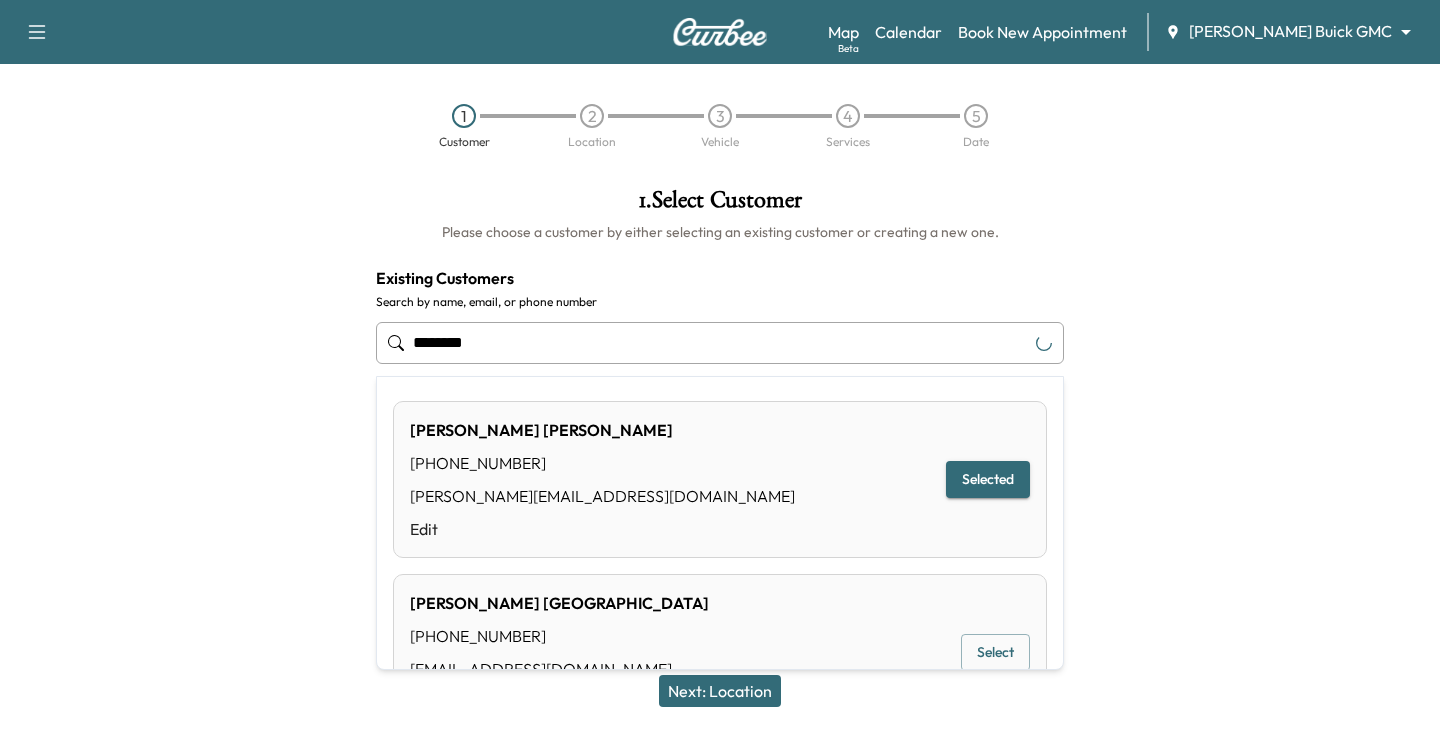 drag, startPoint x: 520, startPoint y: 353, endPoint x: 364, endPoint y: 352, distance: 156.0032 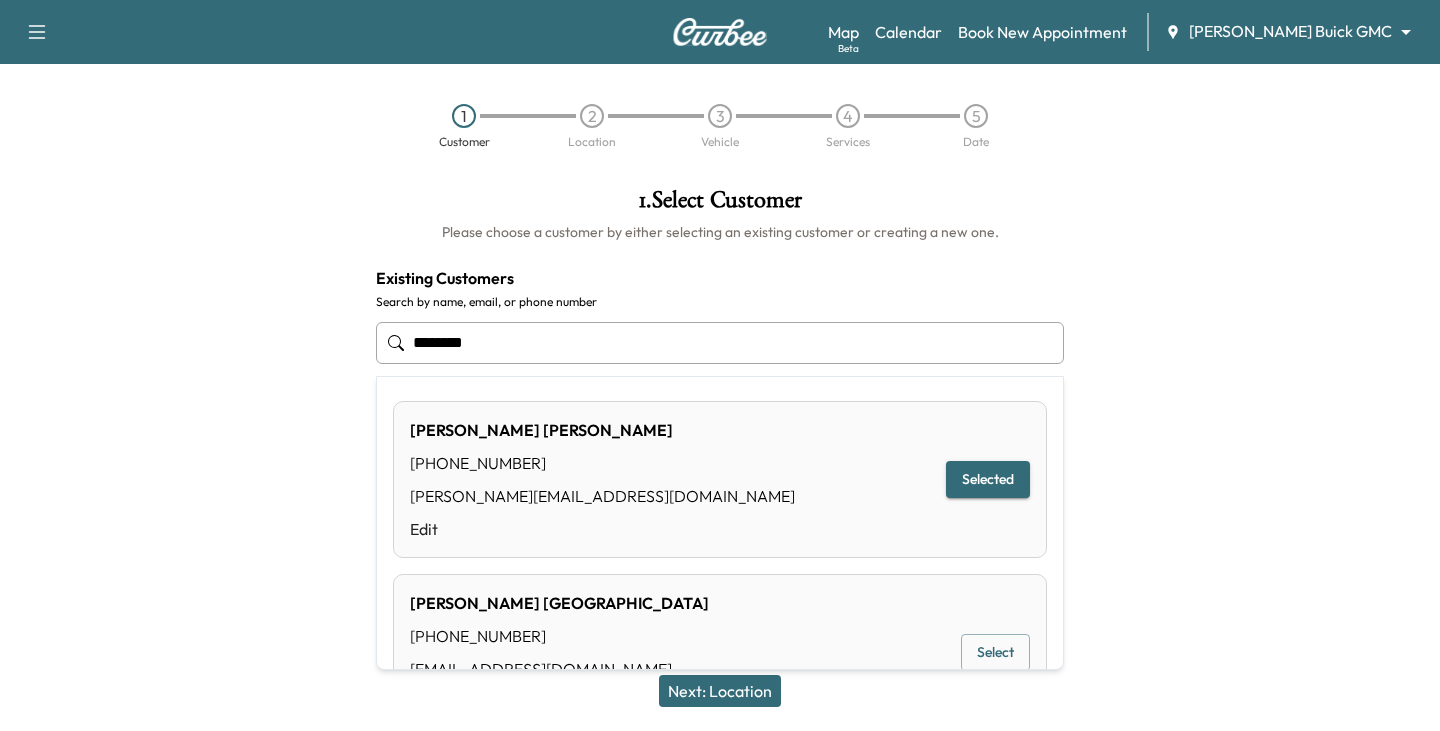 drag, startPoint x: 520, startPoint y: 339, endPoint x: 185, endPoint y: 347, distance: 335.09552 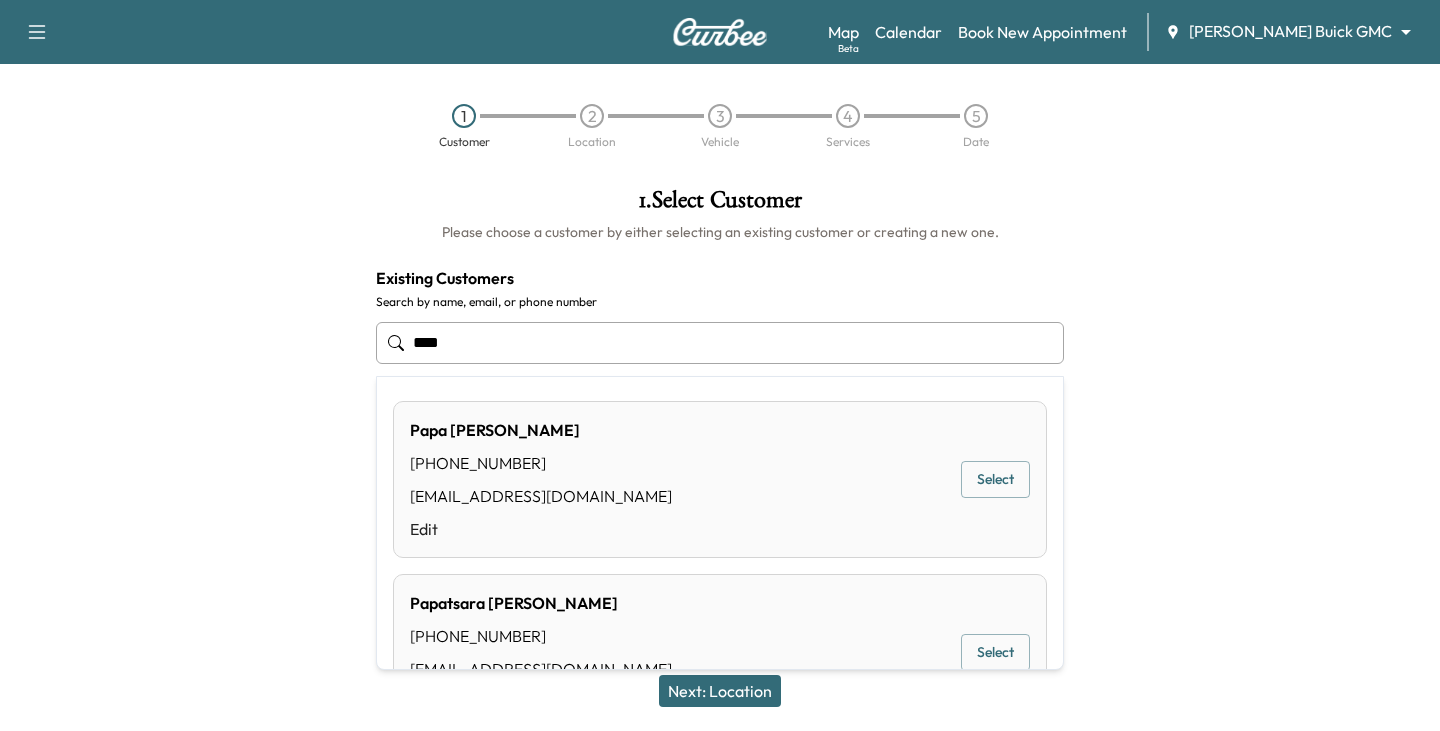 click on "Select" at bounding box center (995, 479) 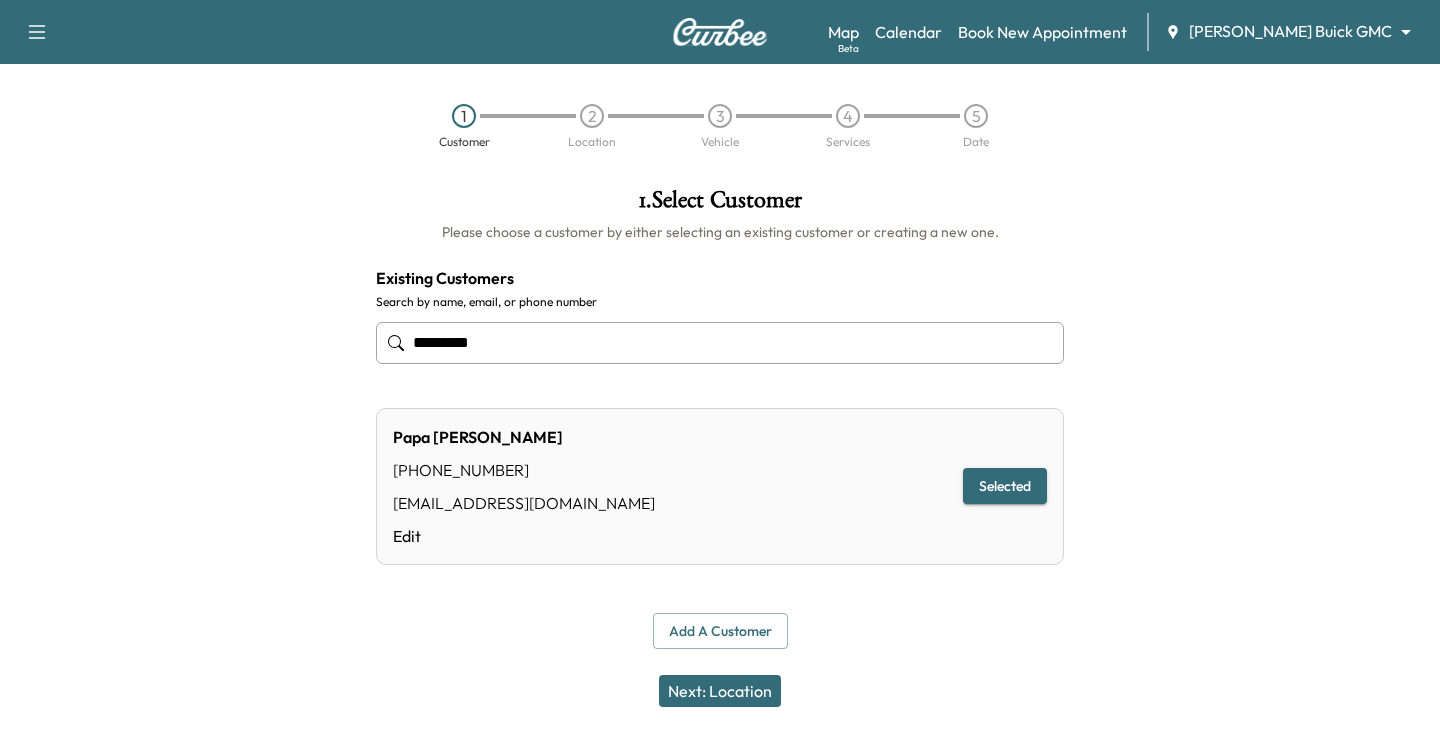 type on "*********" 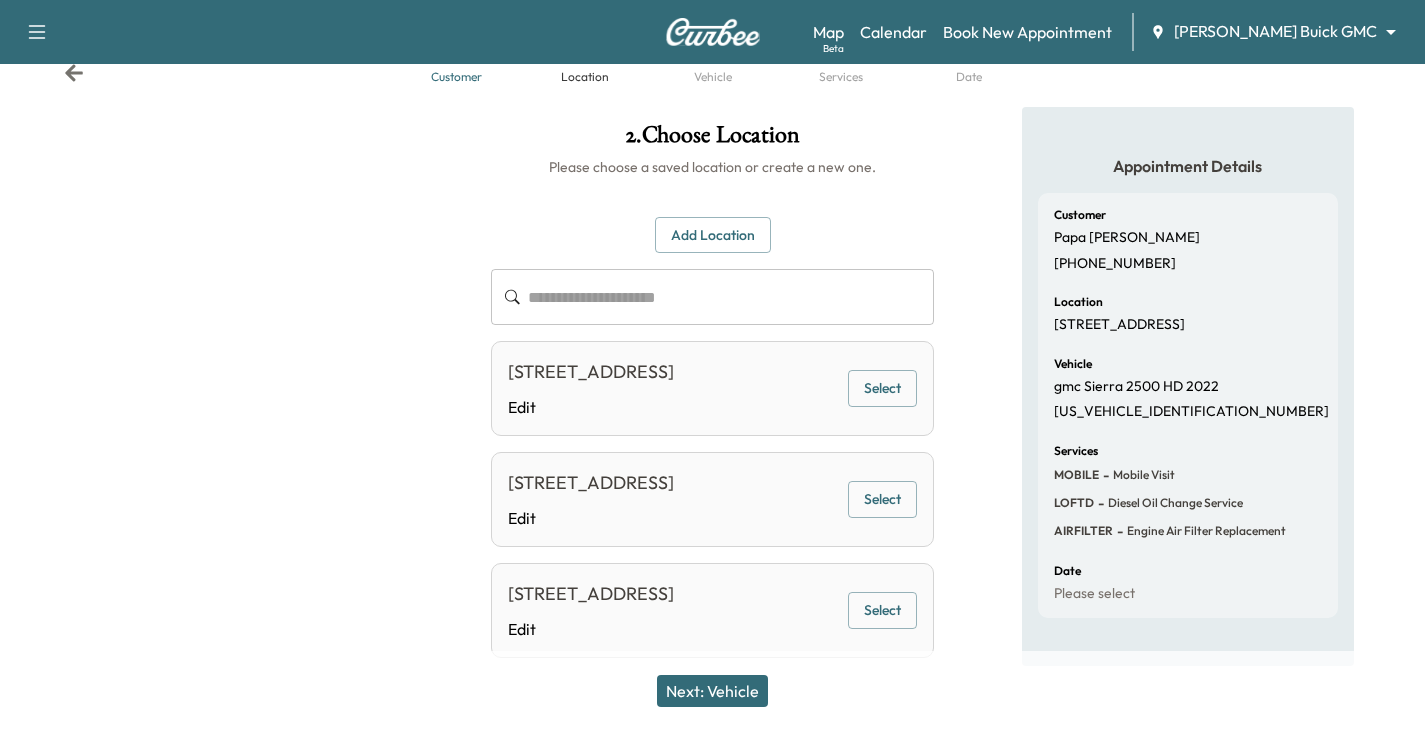 scroll, scrollTop: 100, scrollLeft: 0, axis: vertical 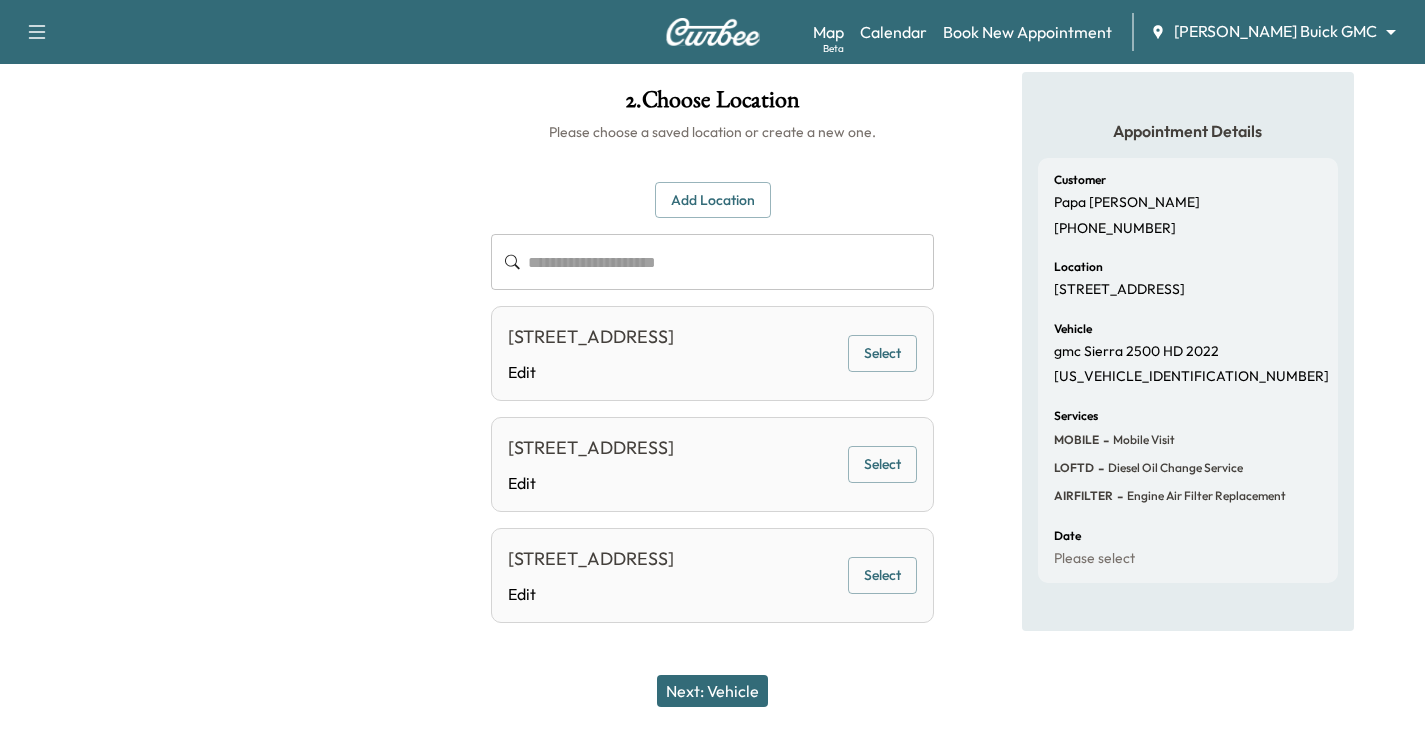 click on "Next: Vehicle" at bounding box center (712, 691) 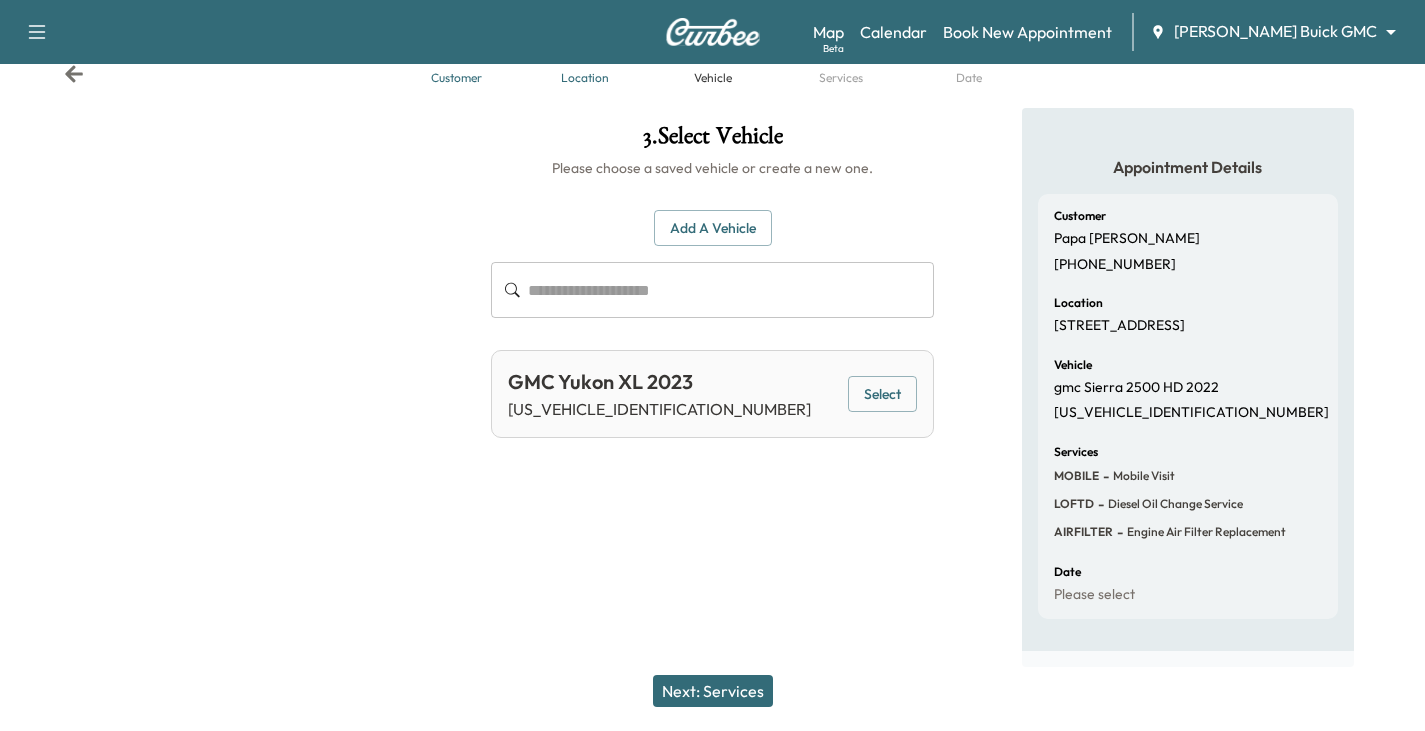 click on "Next: Services" at bounding box center (713, 691) 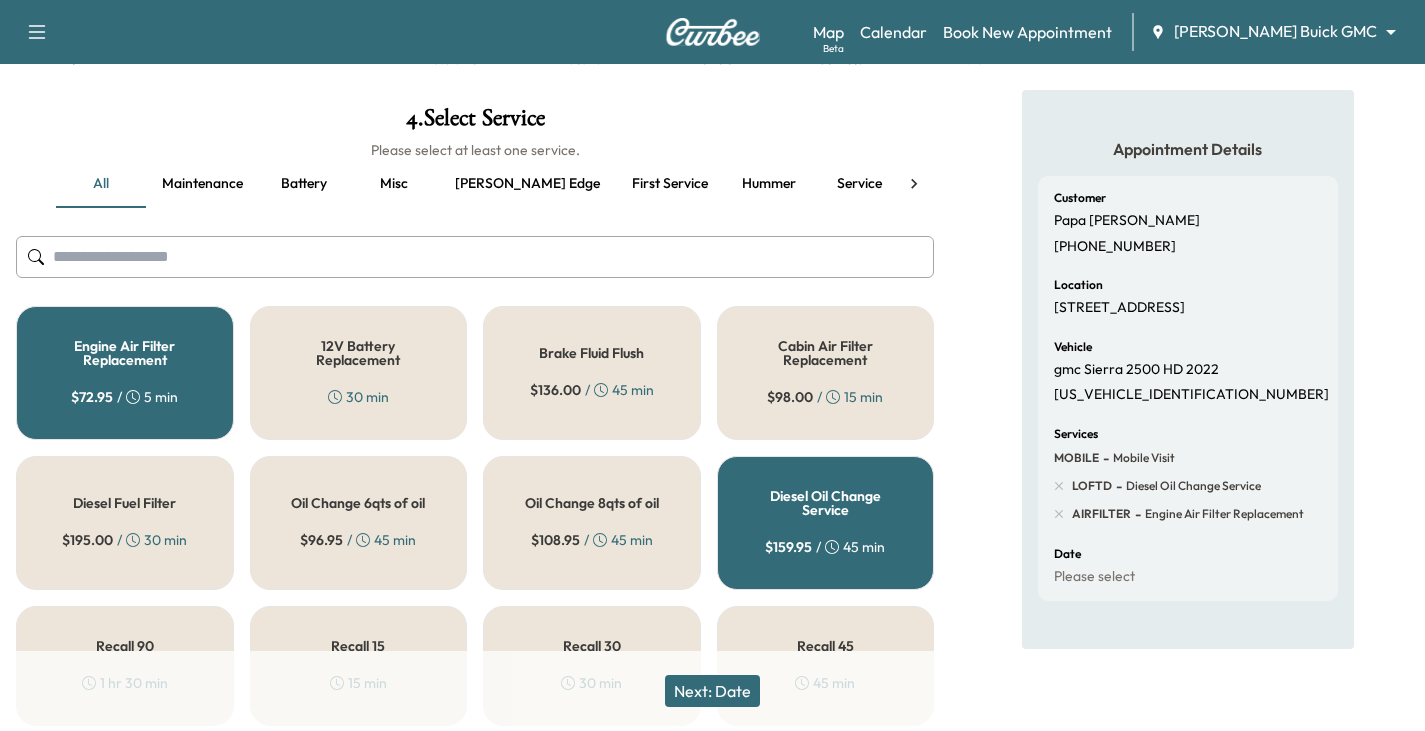 scroll, scrollTop: 100, scrollLeft: 0, axis: vertical 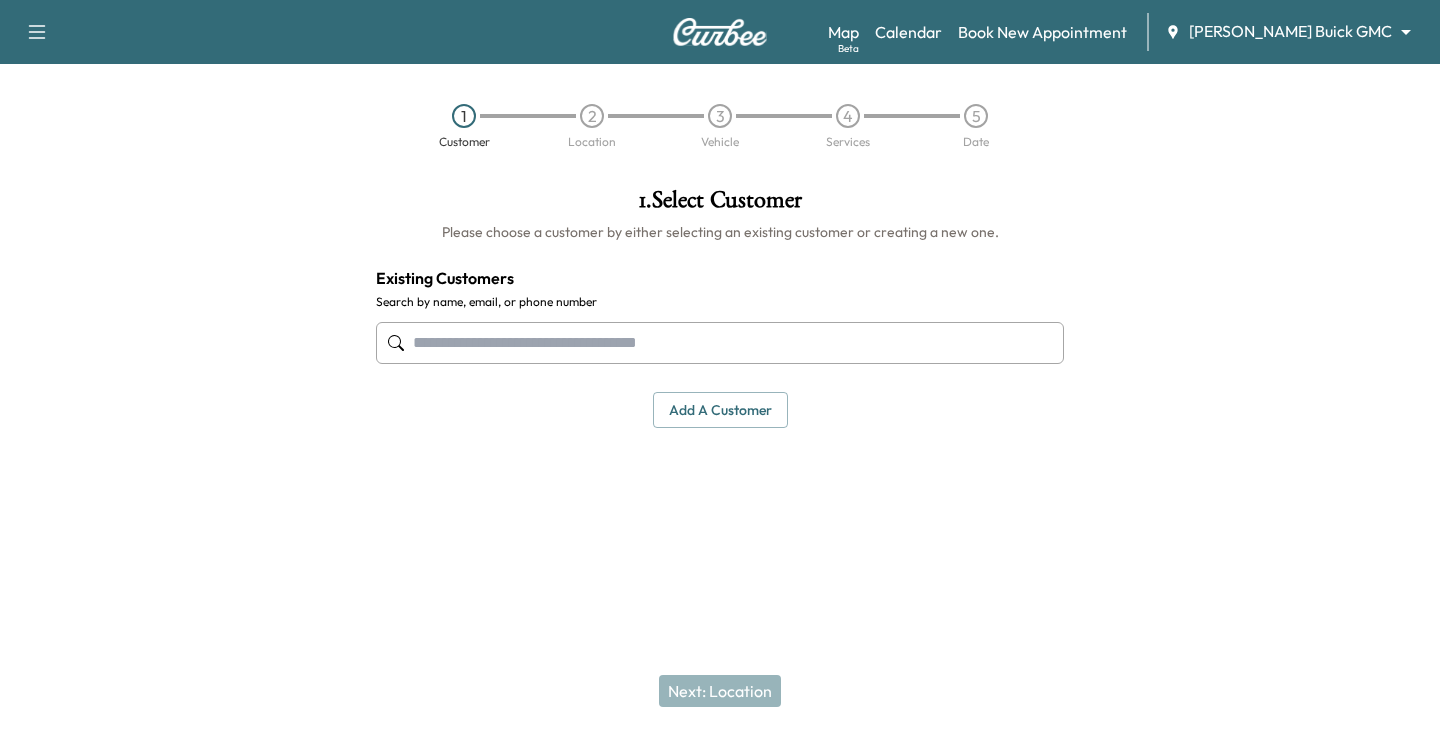 click at bounding box center [720, 343] 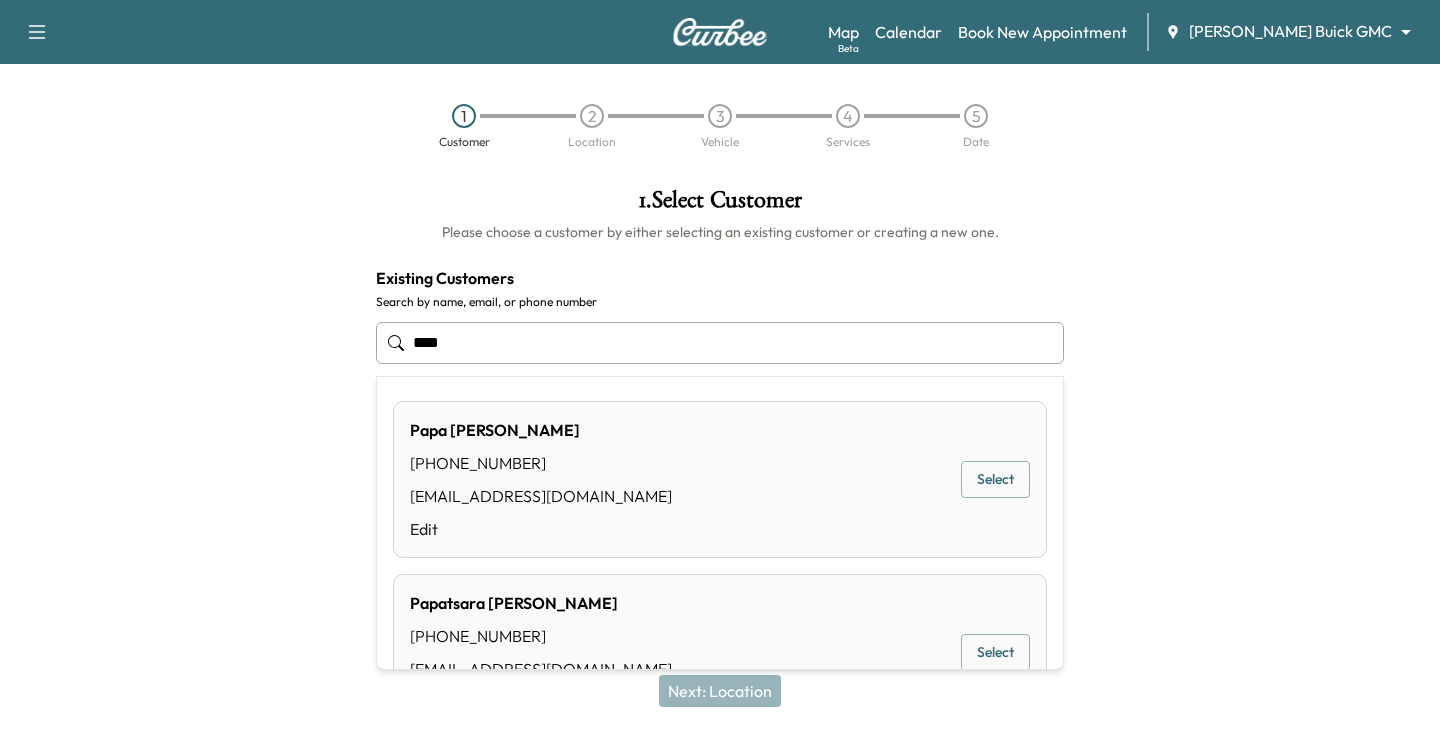 click on "[PERSON_NAME] [PHONE_NUMBER] [EMAIL_ADDRESS][DOMAIN_NAME] Edit" at bounding box center [541, 479] 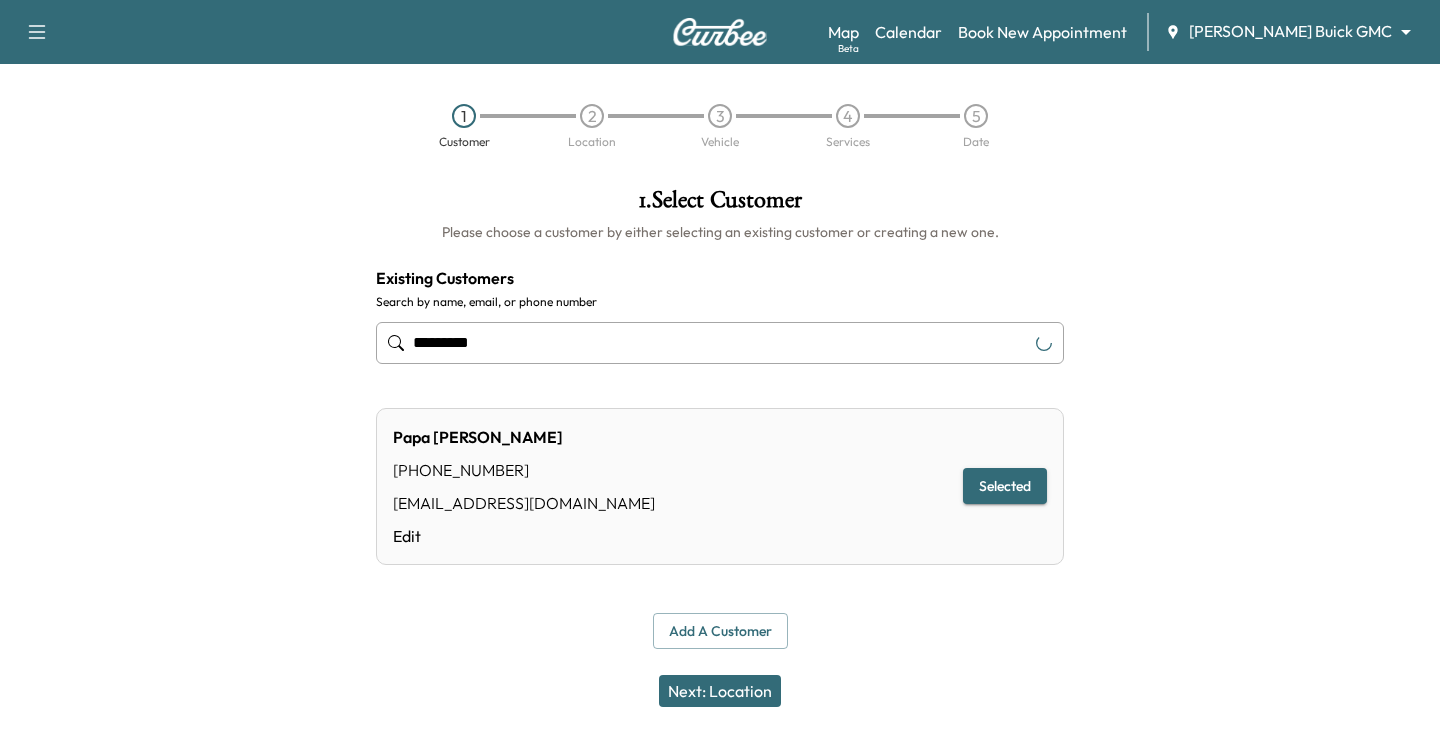 type on "*********" 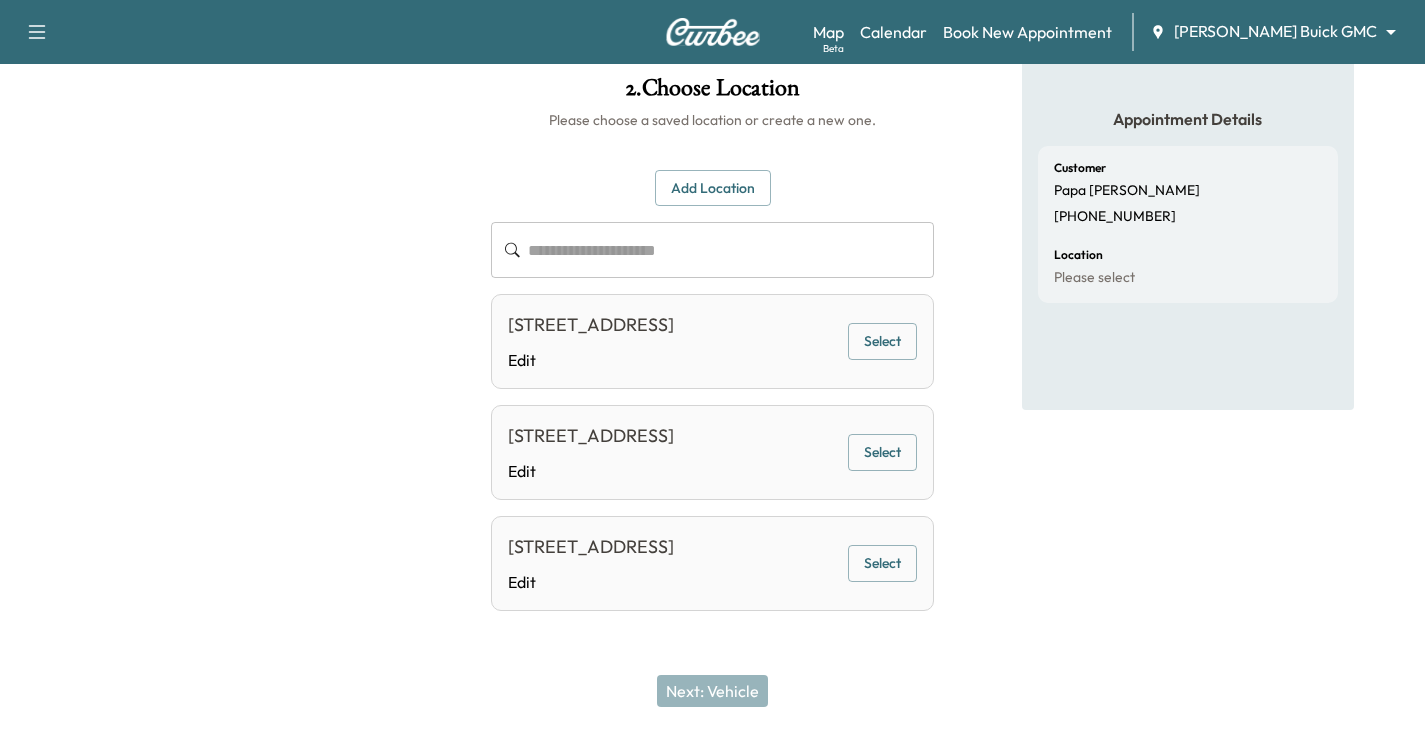 scroll, scrollTop: 168, scrollLeft: 0, axis: vertical 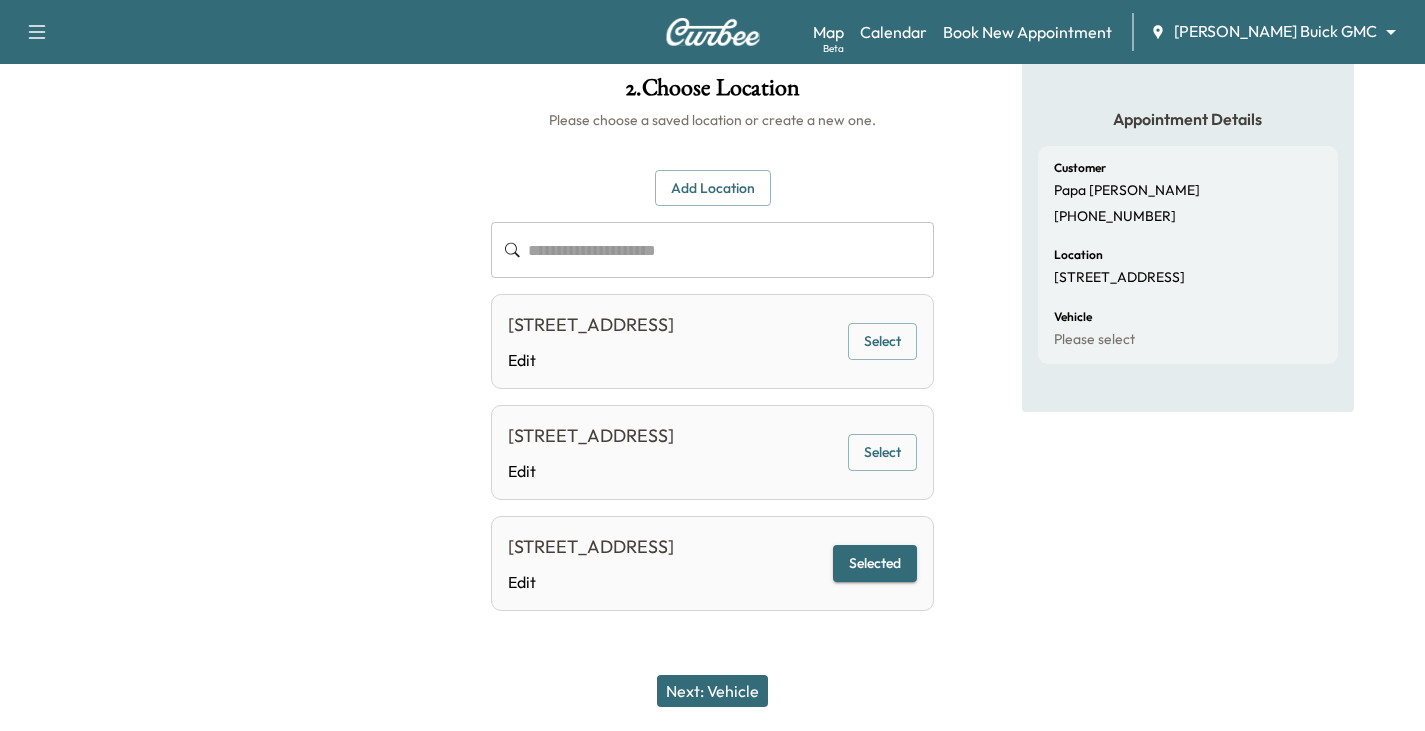 click on "Next: Vehicle" at bounding box center (712, 691) 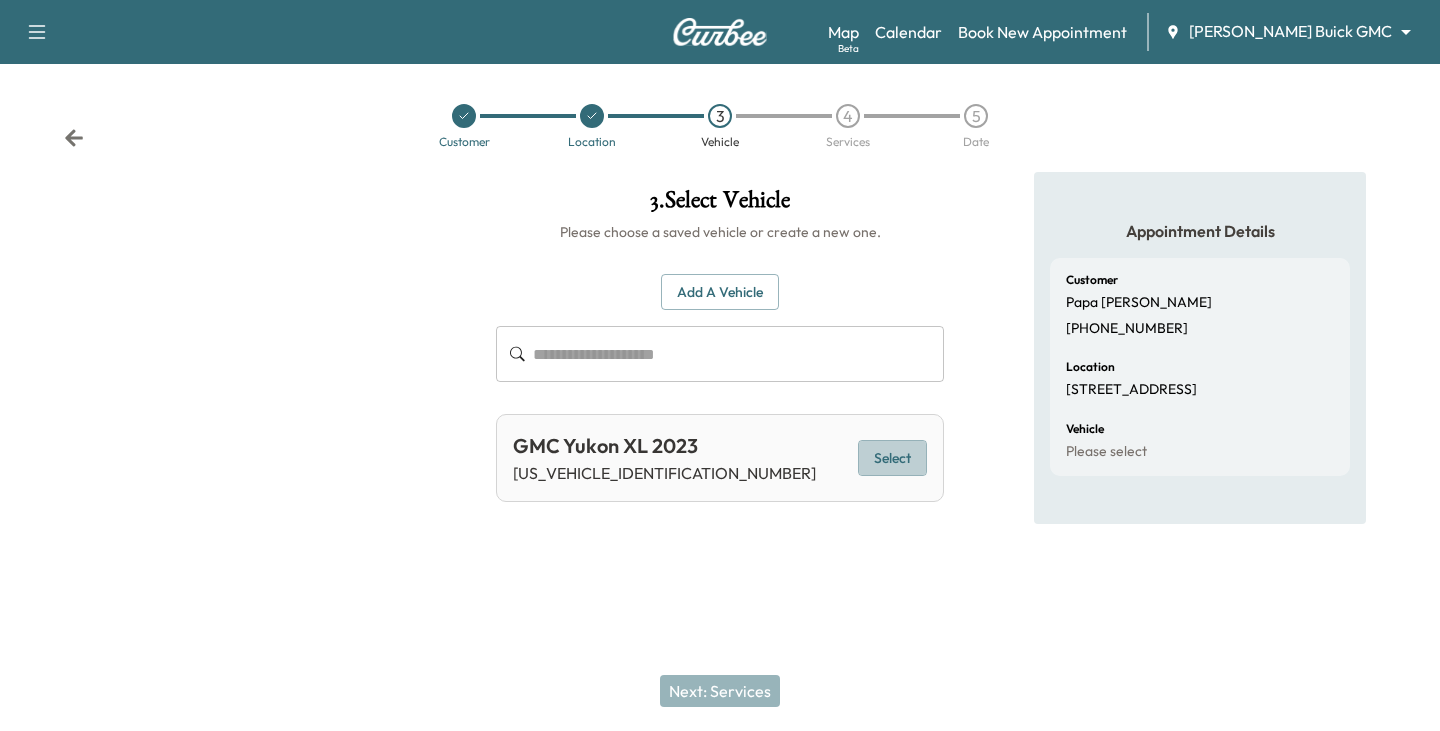 click on "Select" at bounding box center (892, 458) 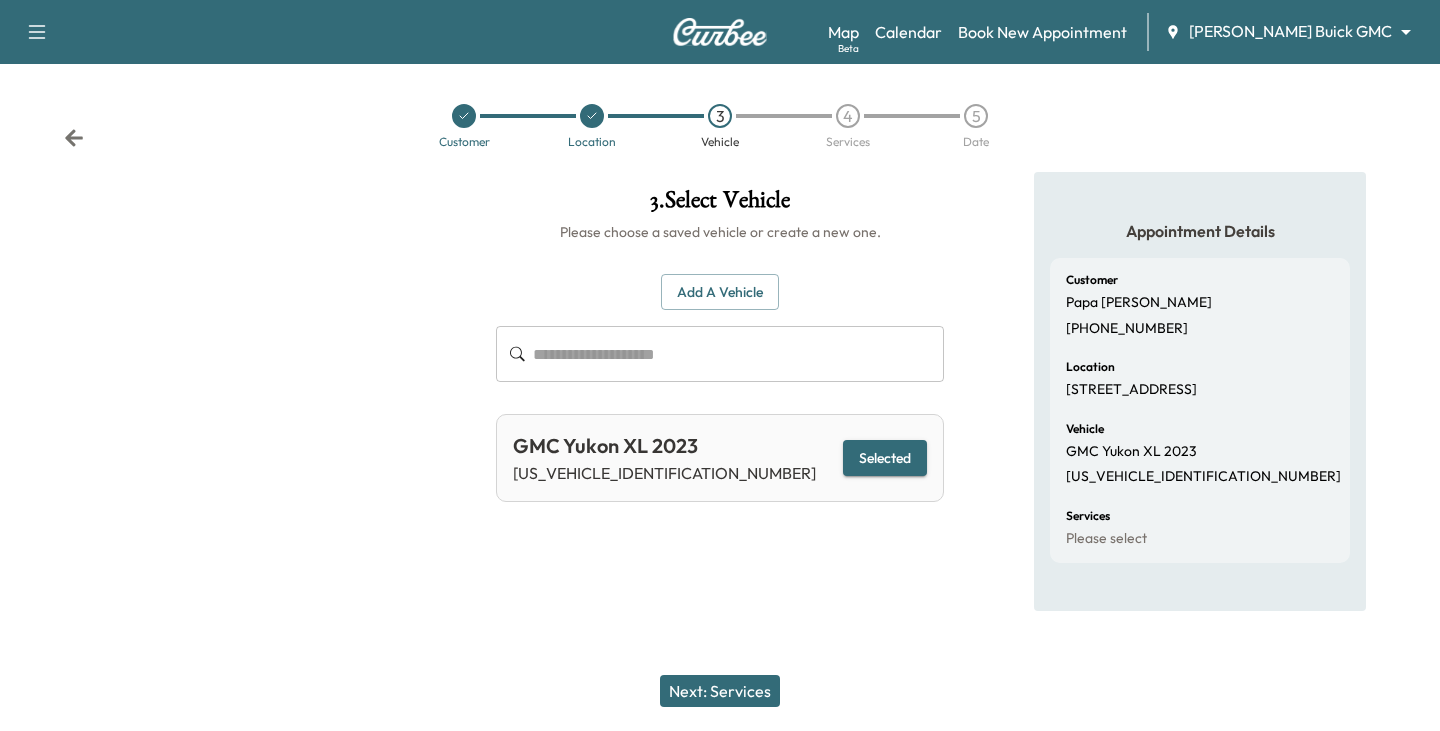 click on "Next: Services" at bounding box center [720, 691] 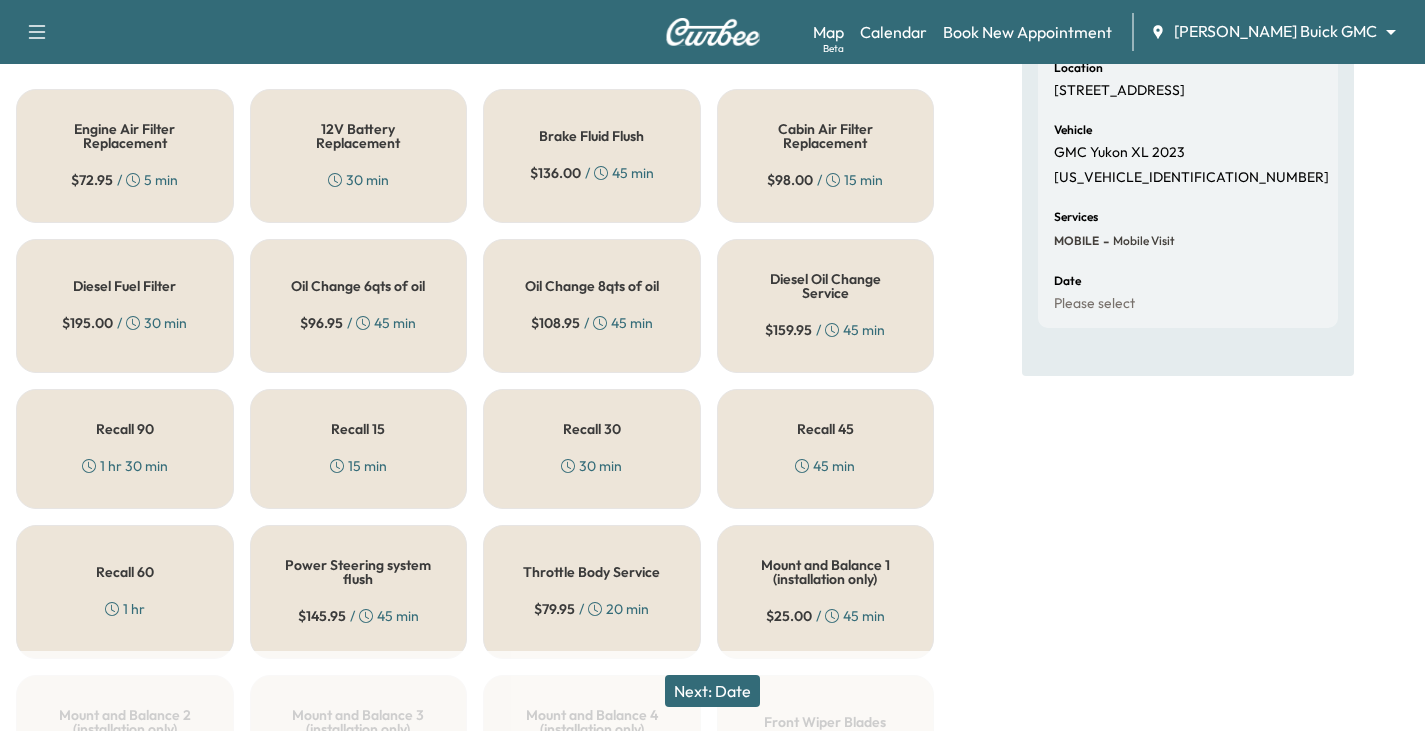 scroll, scrollTop: 300, scrollLeft: 0, axis: vertical 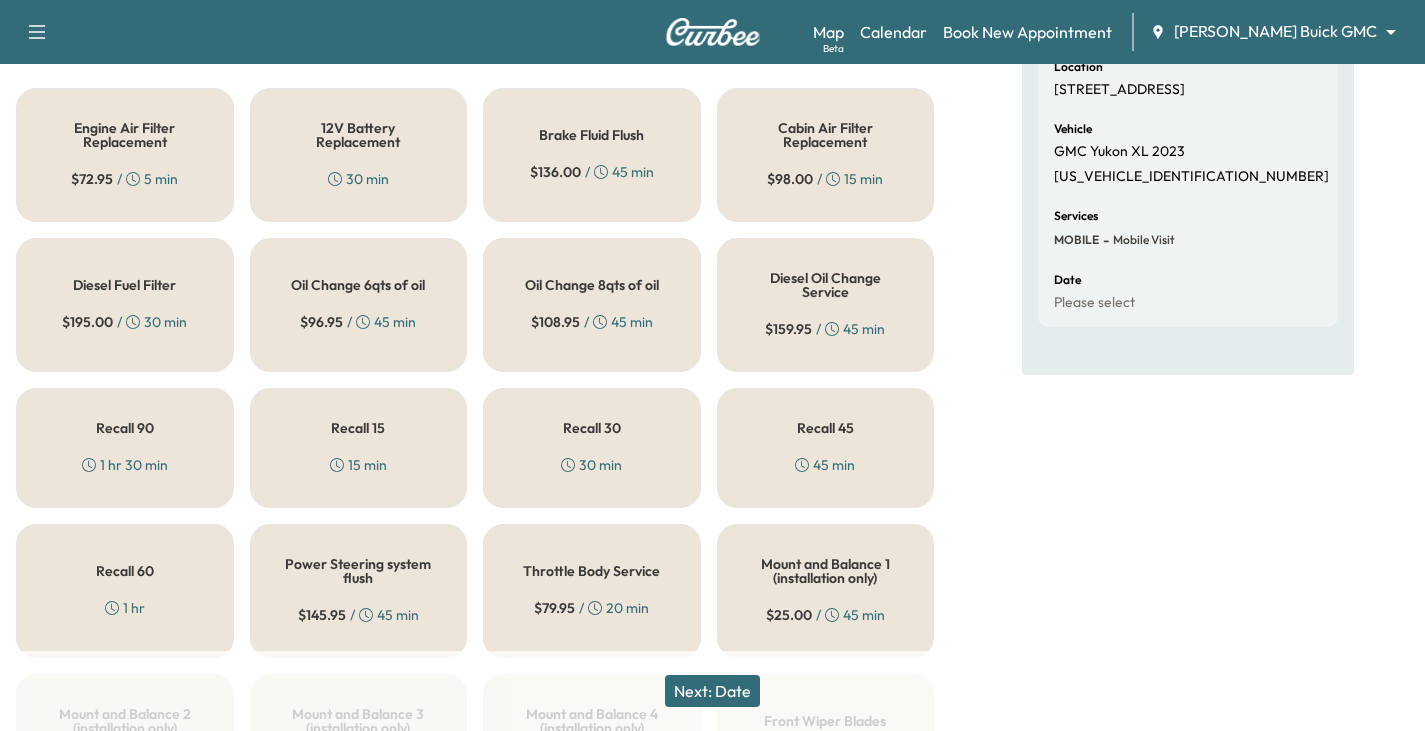 click on "Recall 30 30 min" at bounding box center (592, 448) 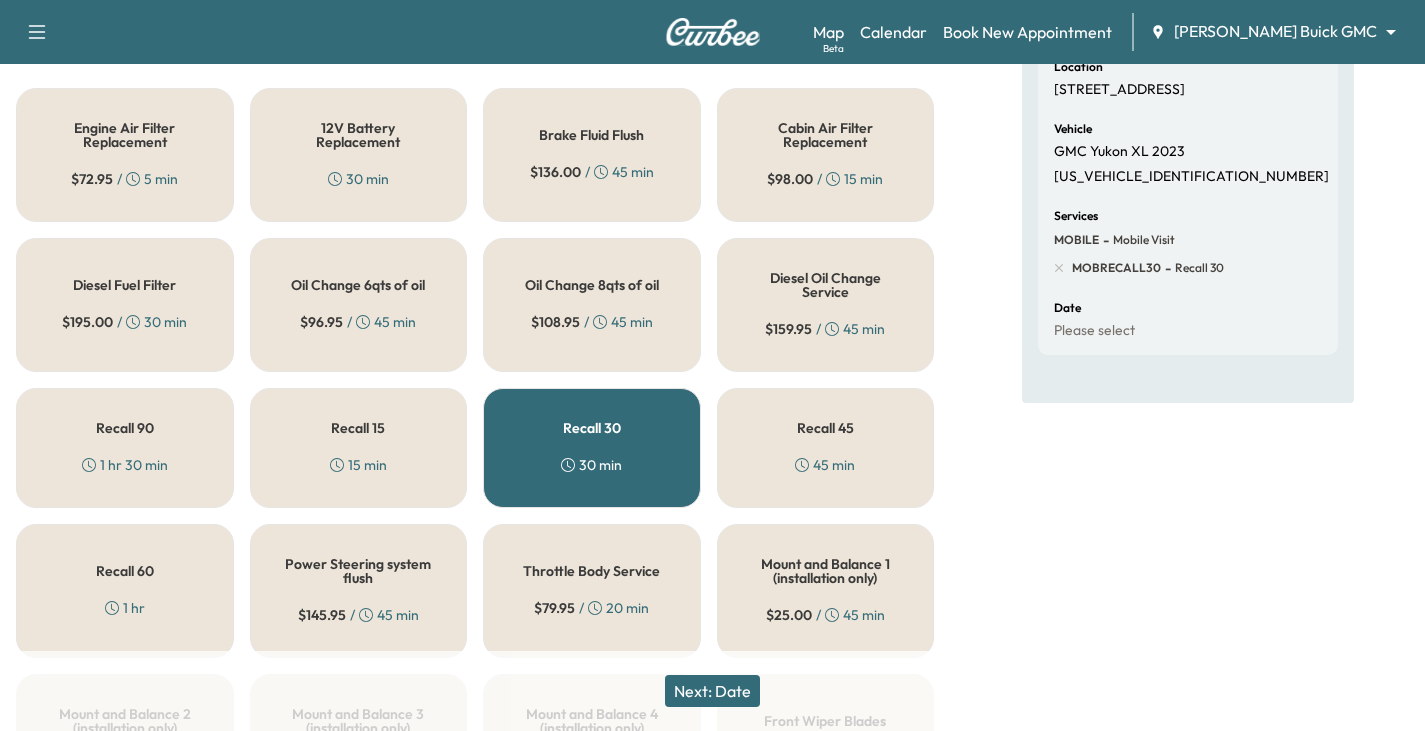 click on "Next: Date" at bounding box center (712, 691) 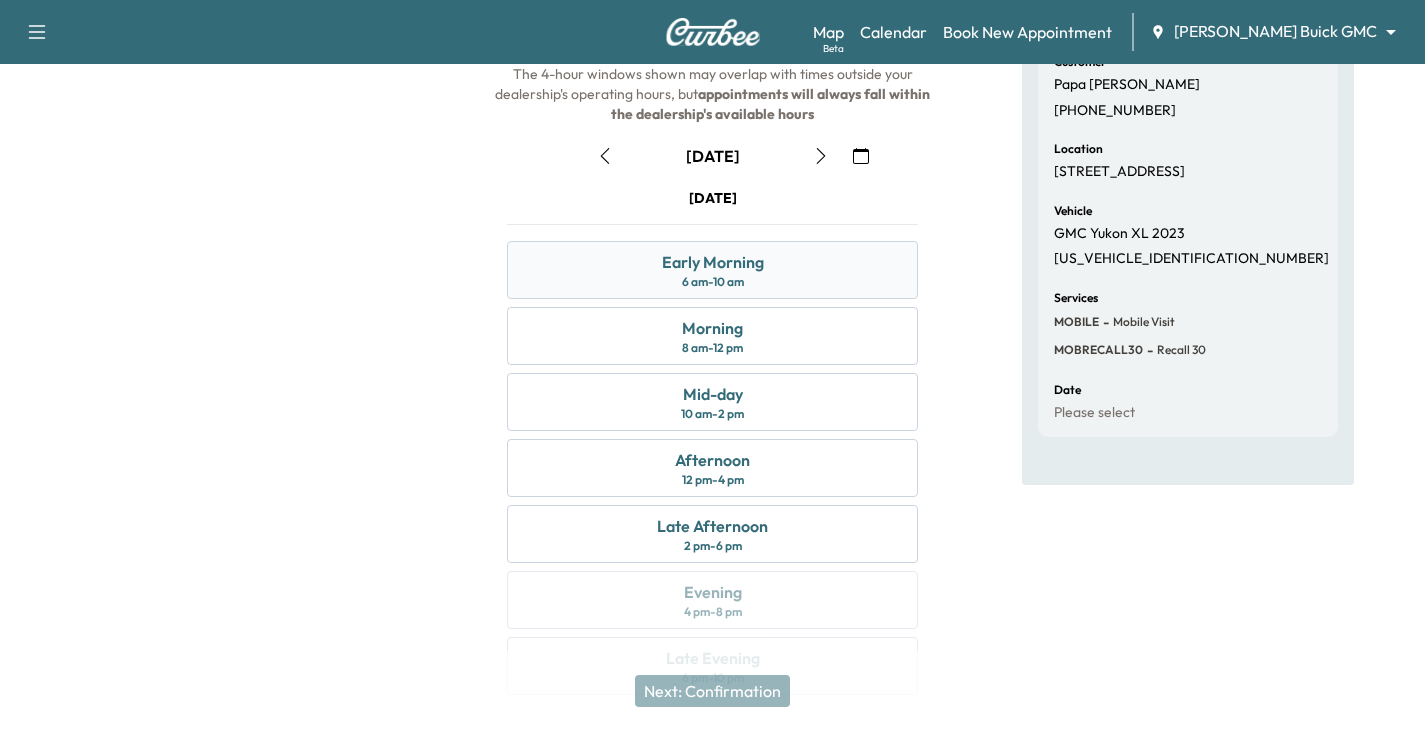 scroll, scrollTop: 170, scrollLeft: 0, axis: vertical 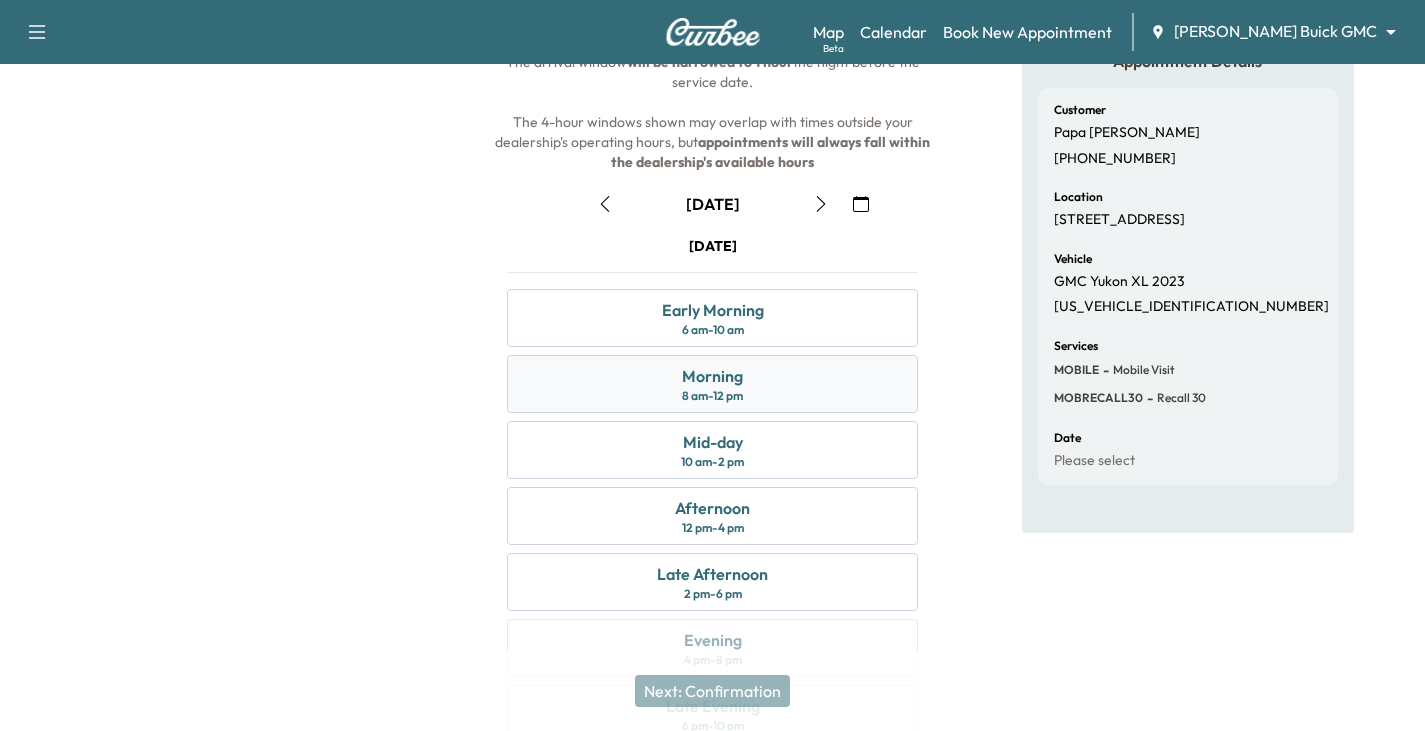 click on "Morning 8 am  -  12 pm" at bounding box center [712, 384] 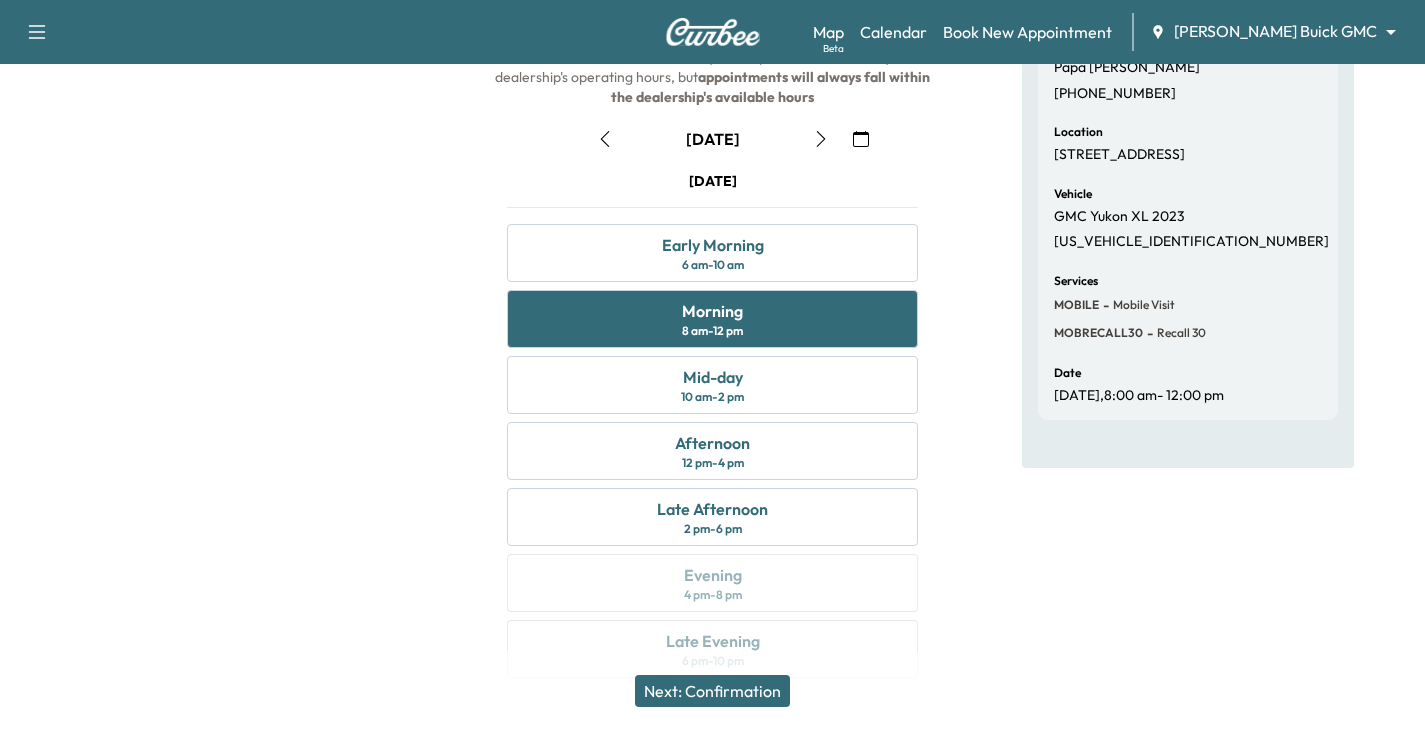 scroll, scrollTop: 270, scrollLeft: 0, axis: vertical 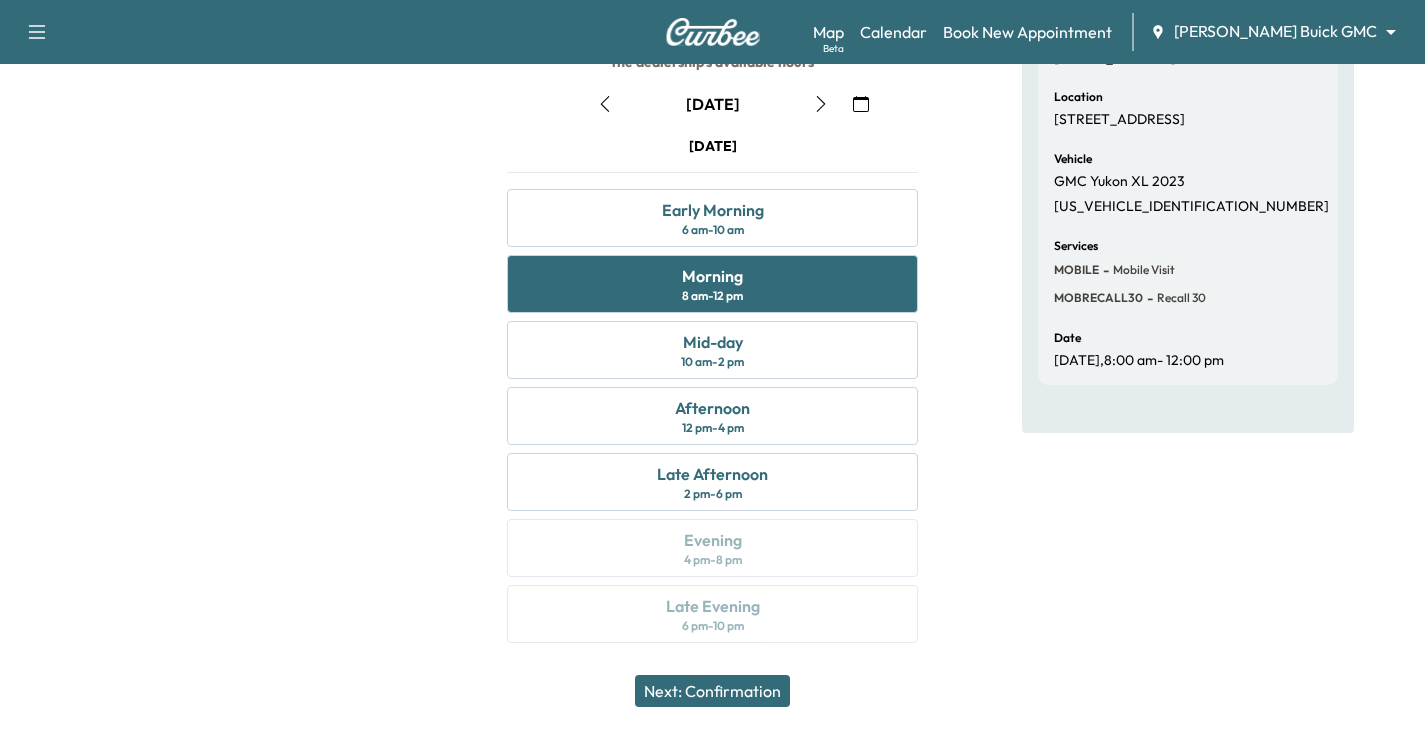 click on "Next: Confirmation" at bounding box center [712, 691] 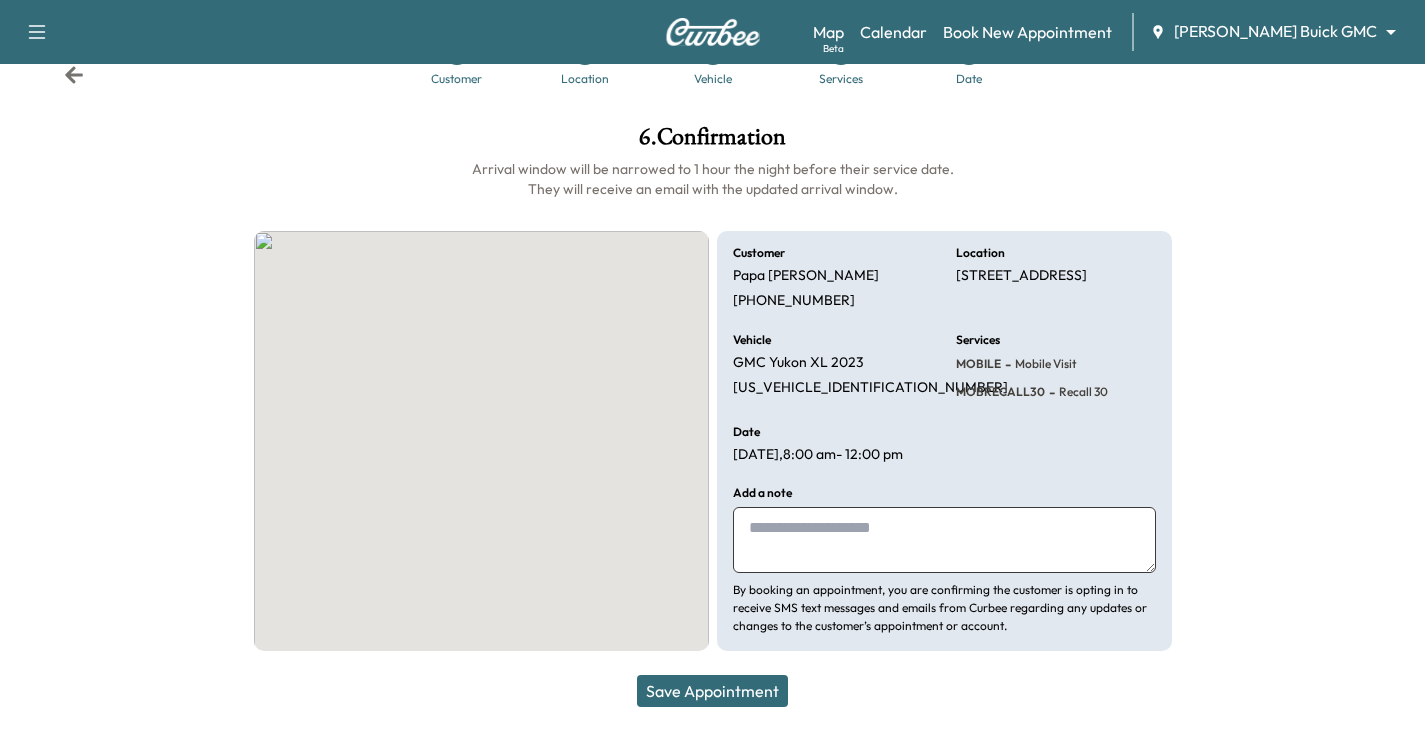 scroll, scrollTop: 63, scrollLeft: 0, axis: vertical 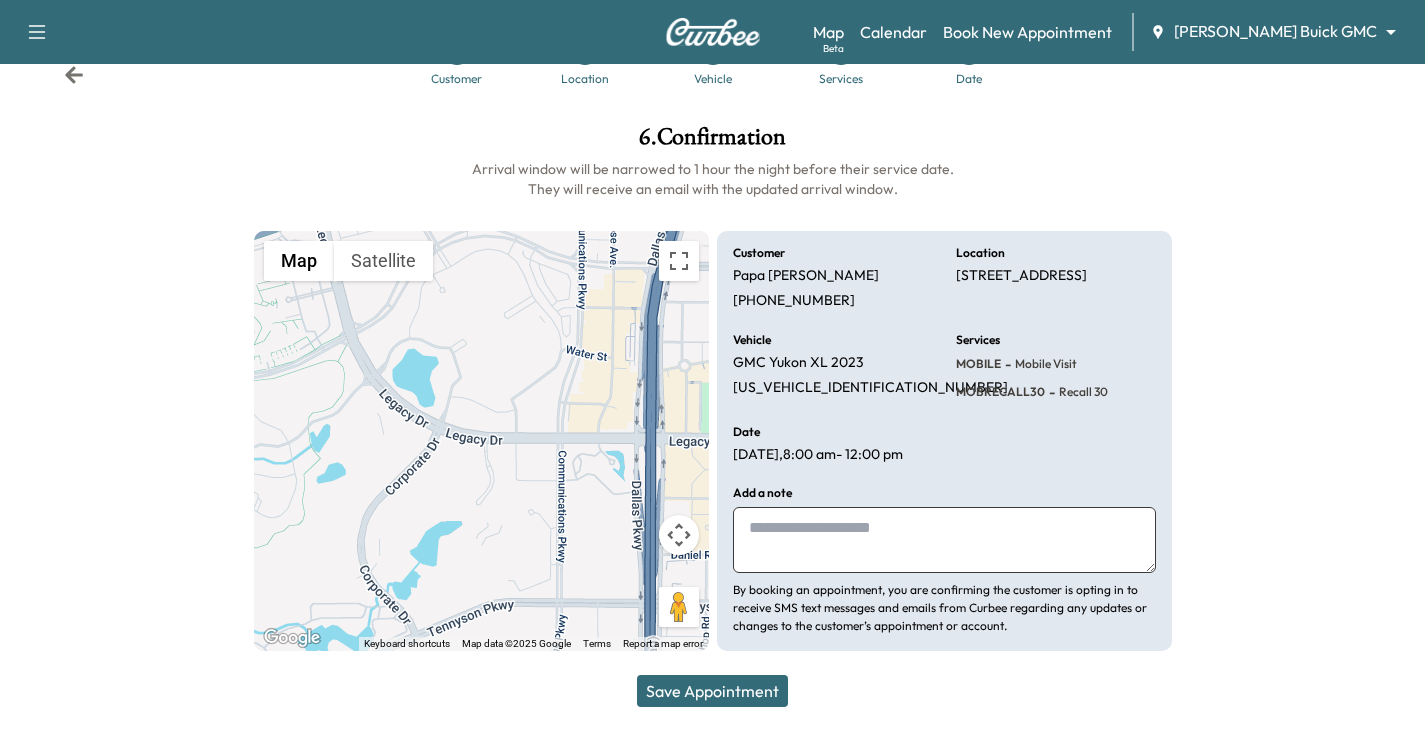 click on "Save Appointment" at bounding box center (712, 691) 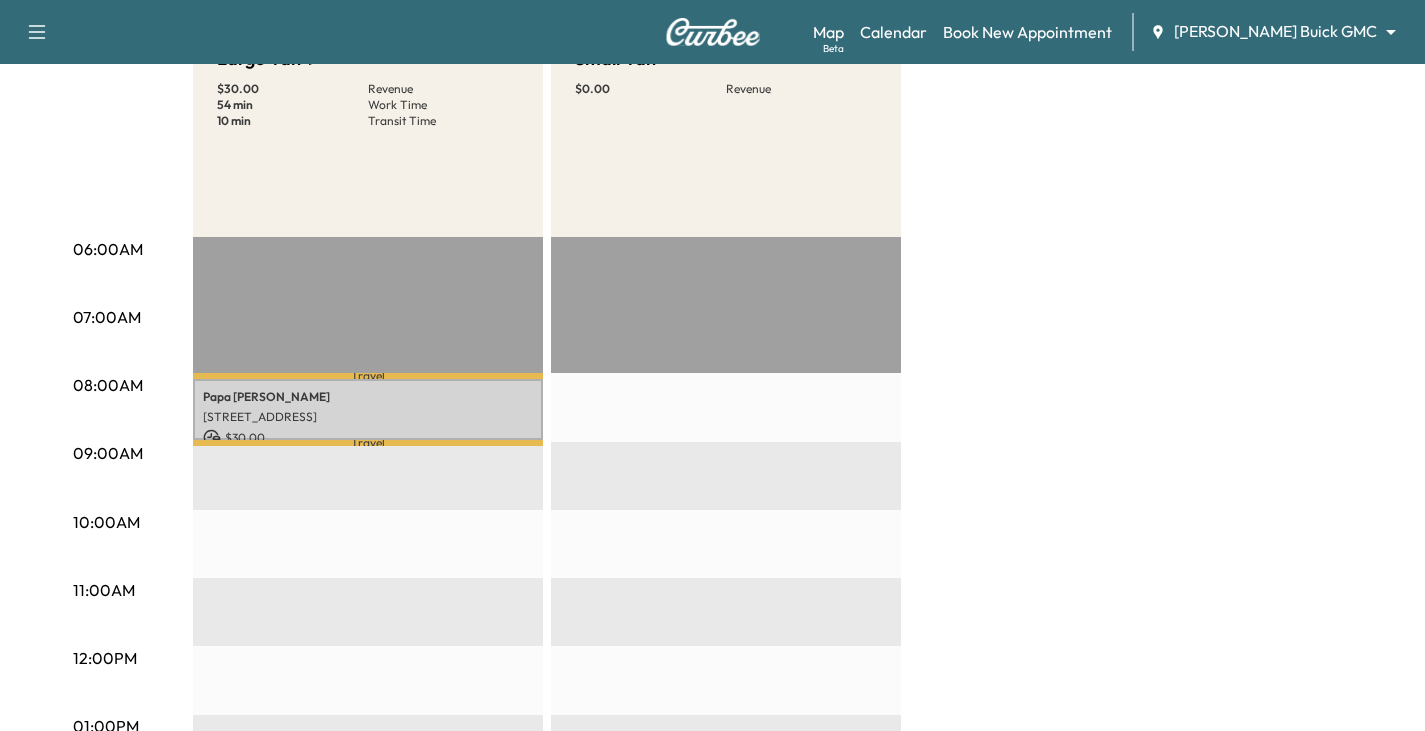 scroll, scrollTop: 200, scrollLeft: 0, axis: vertical 